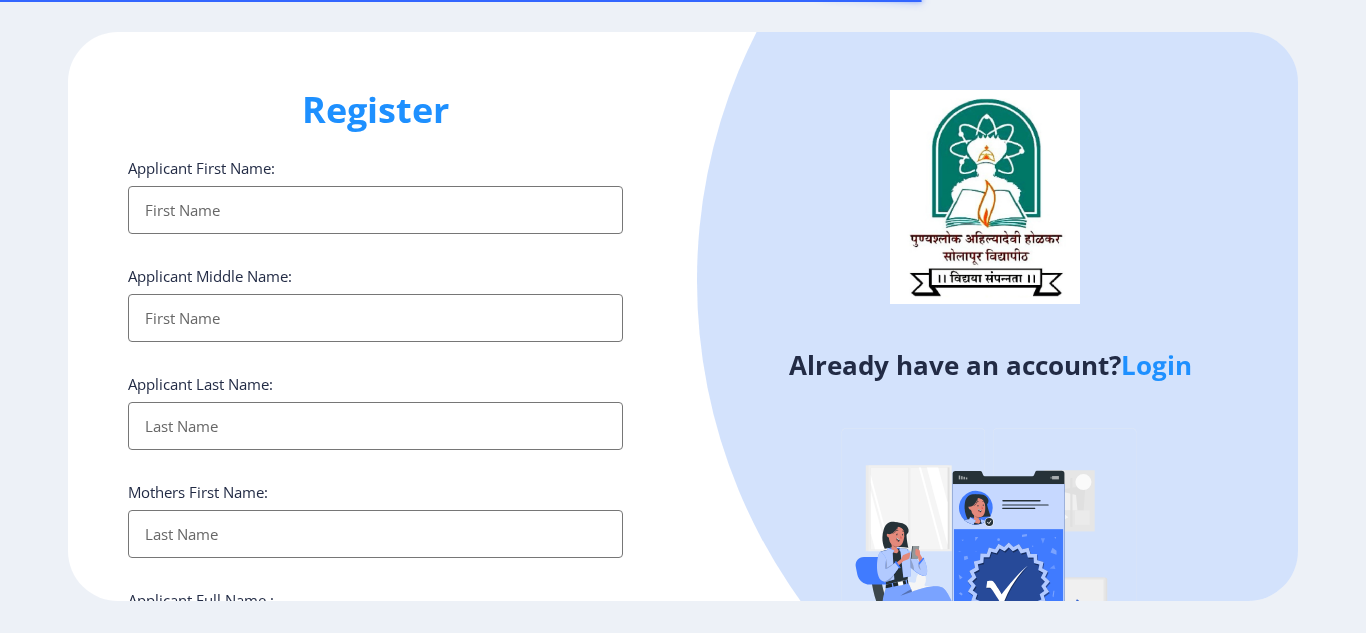 select 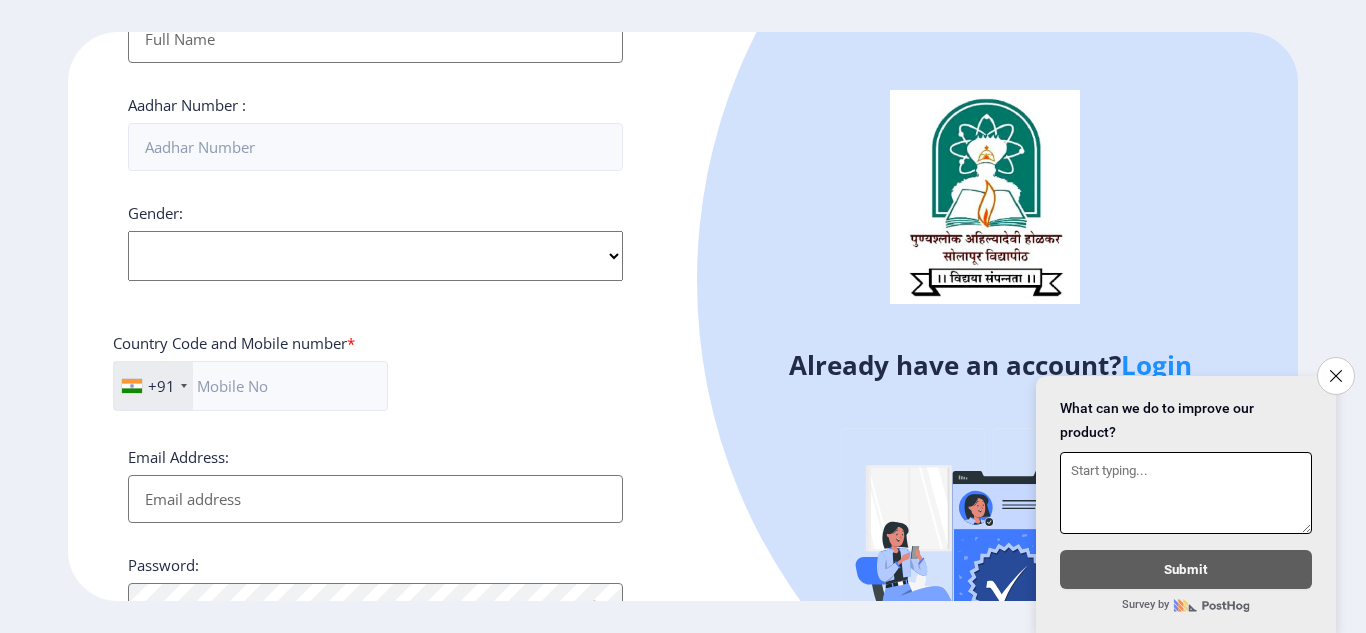 scroll, scrollTop: 323, scrollLeft: 0, axis: vertical 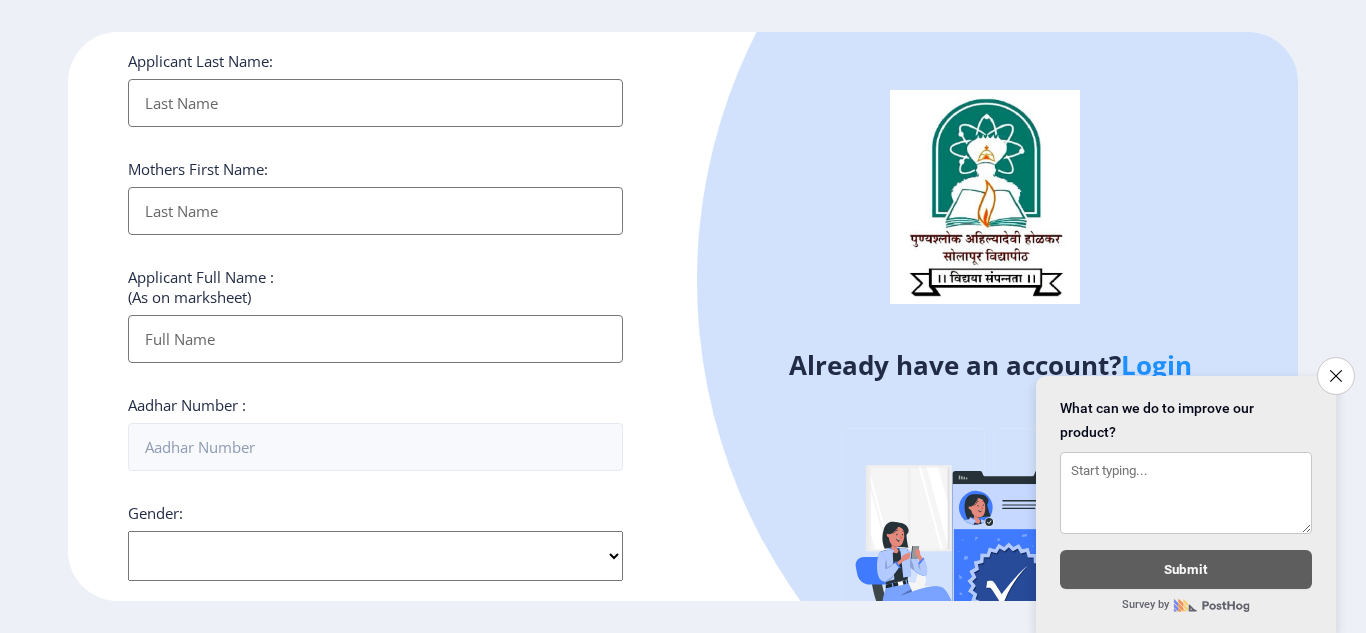 click on "Applicant First Name:" at bounding box center [375, 103] 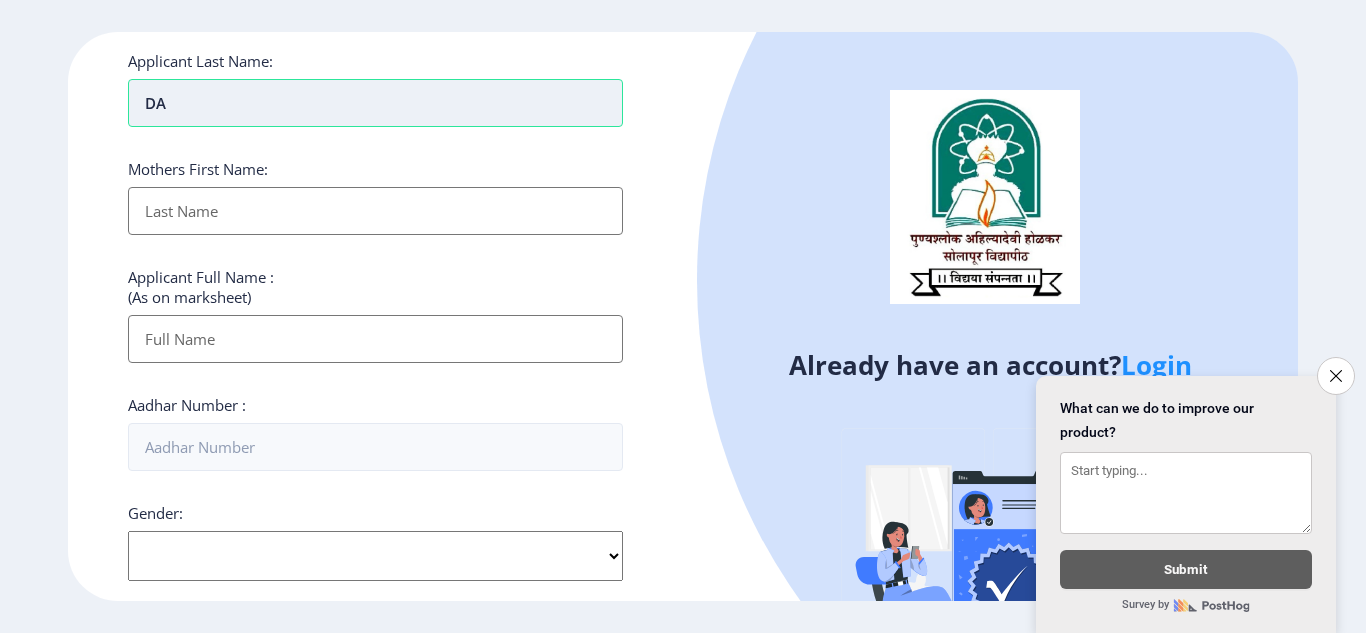 type on "D" 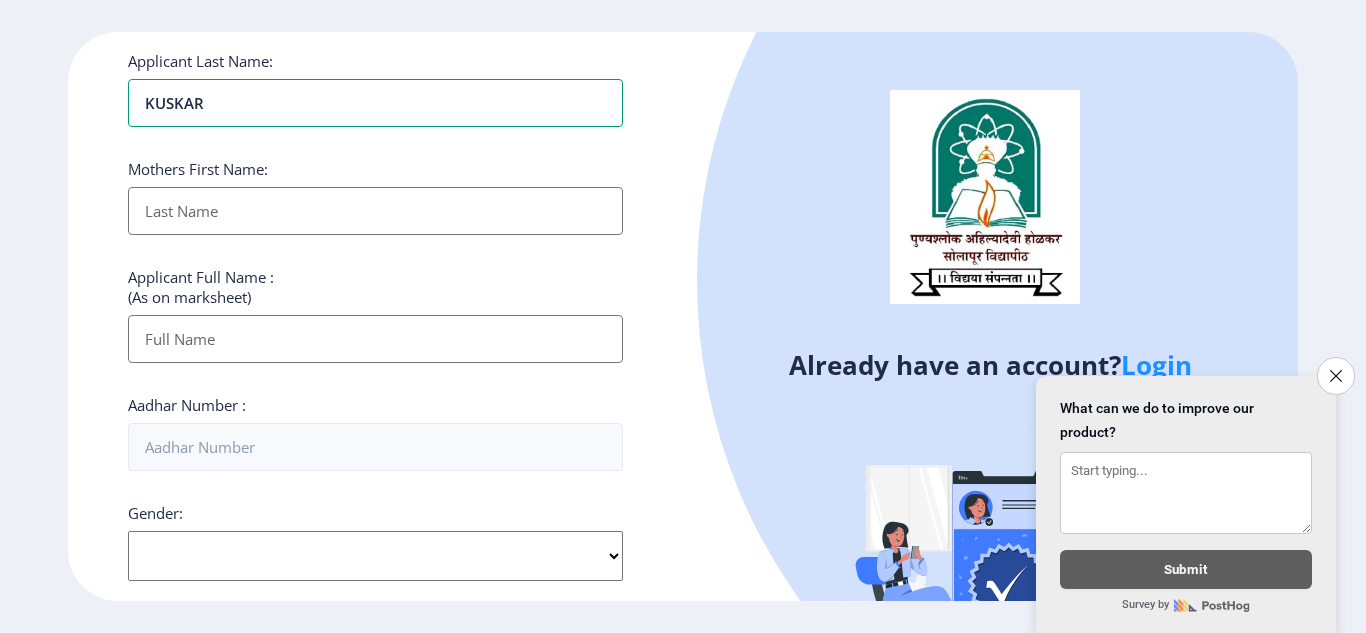 type on "KUSKAR" 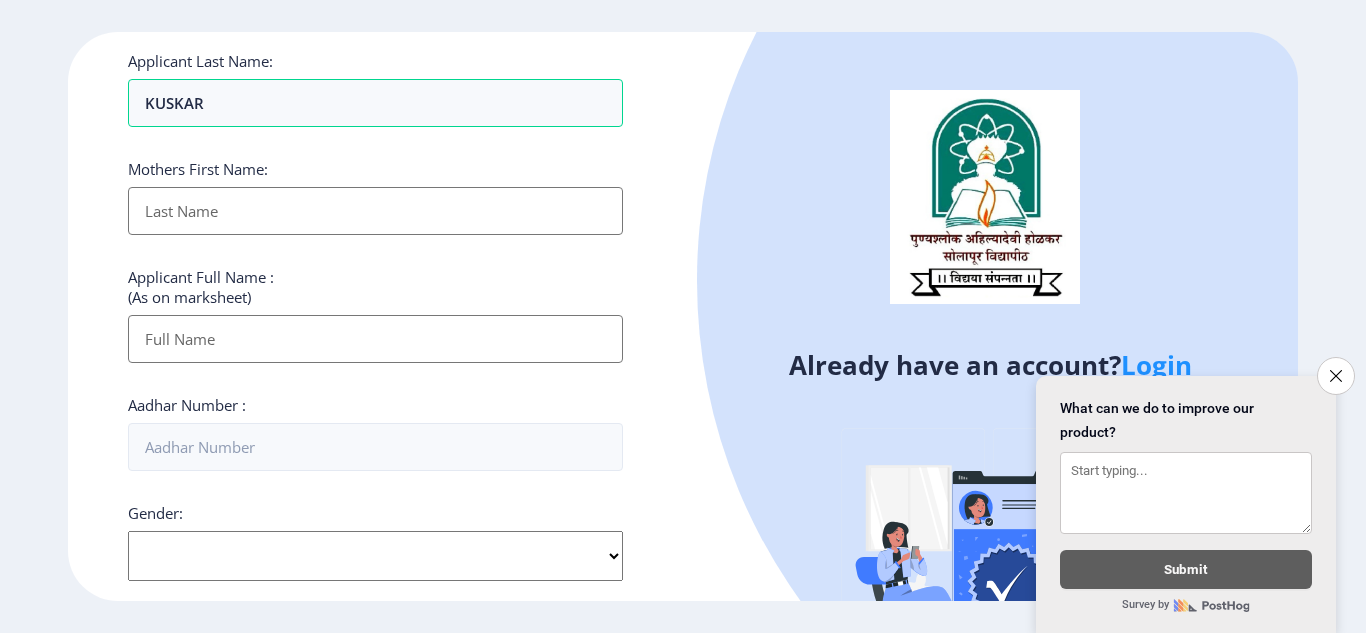 click on "Applicant First Name:" at bounding box center [375, 211] 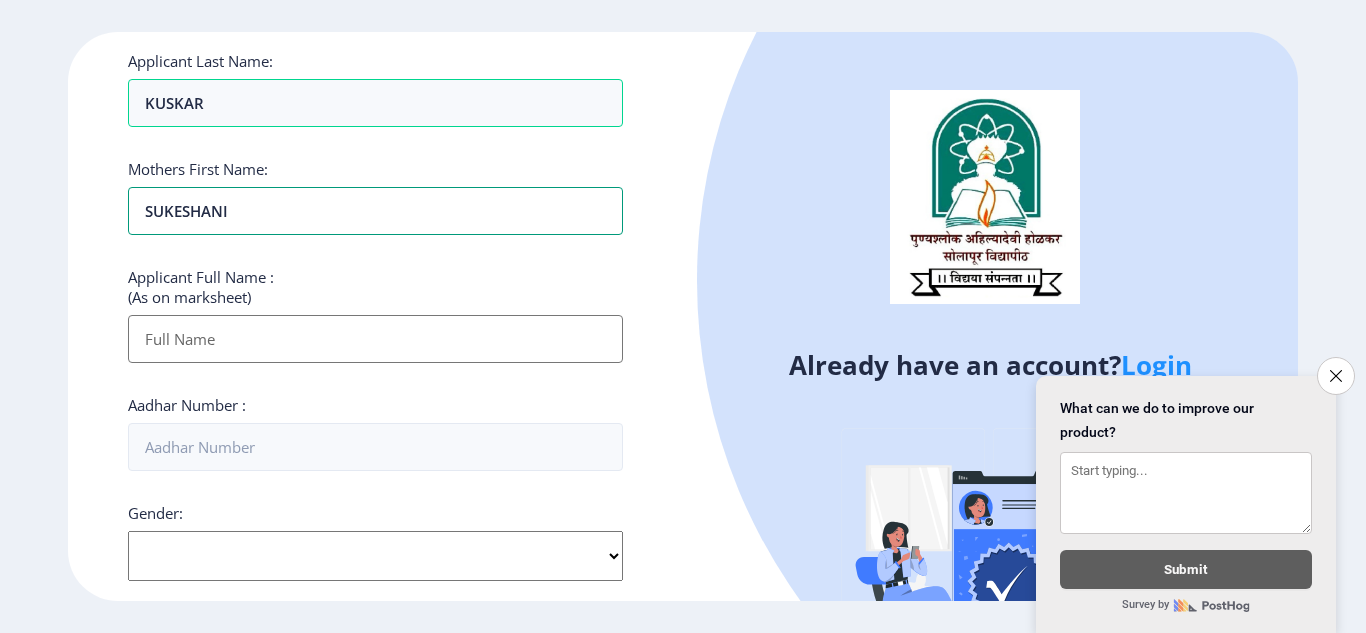 type on "SUKESHANI" 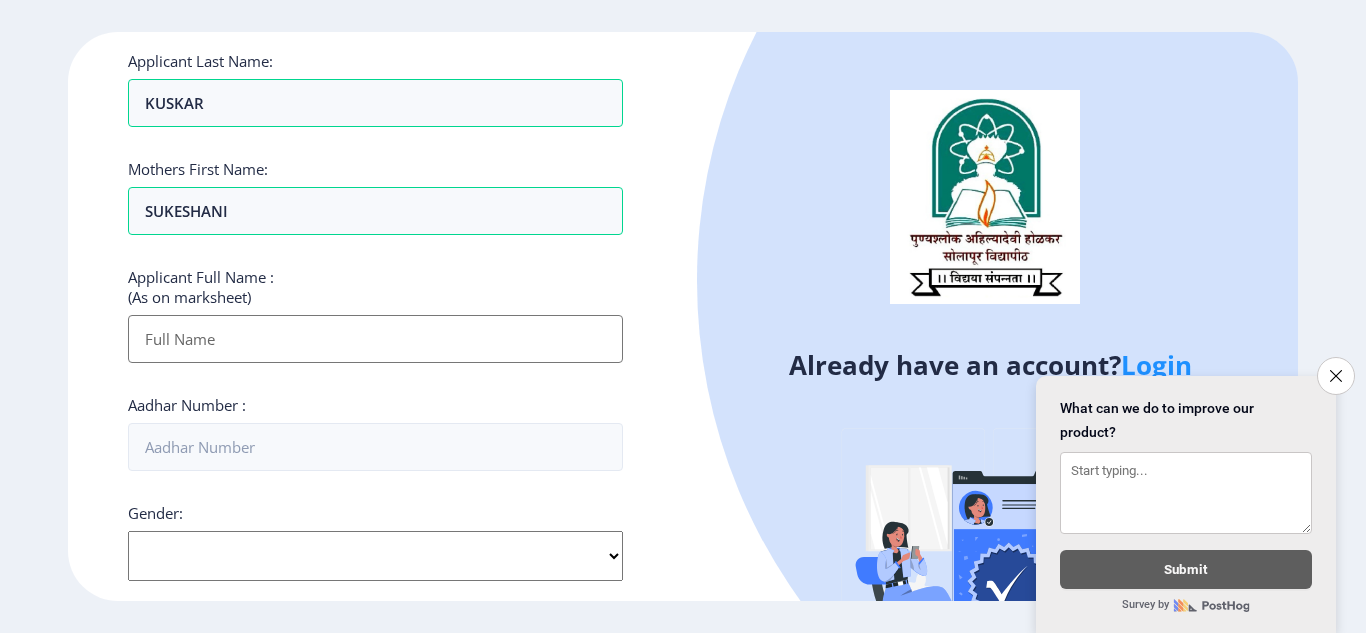click on "Applicant First Name:" at bounding box center [375, 339] 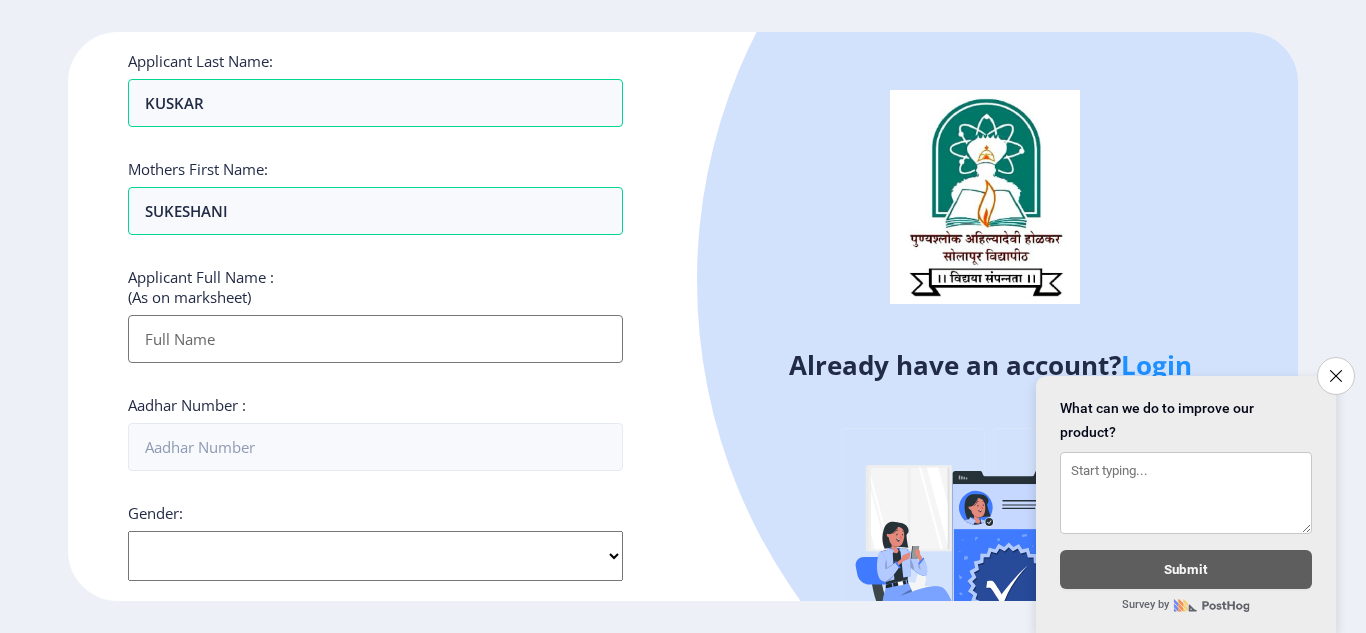 click on "Applicant First Name:" at bounding box center (375, 339) 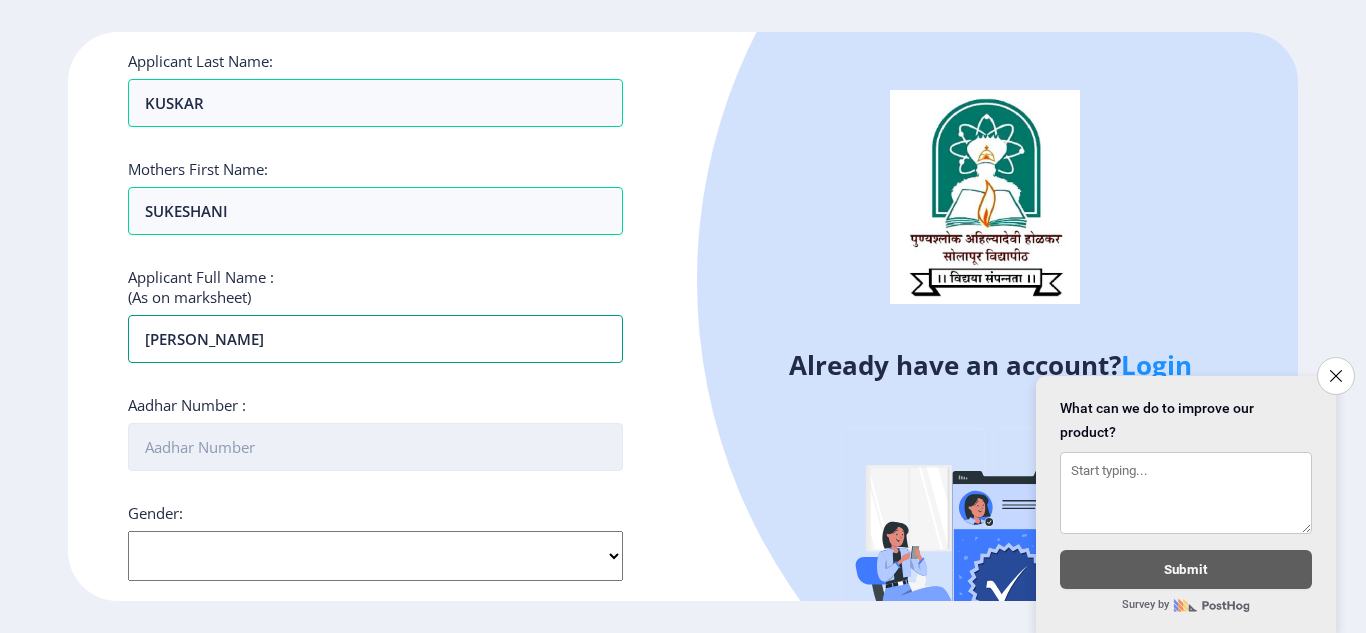 type on "[PERSON_NAME]" 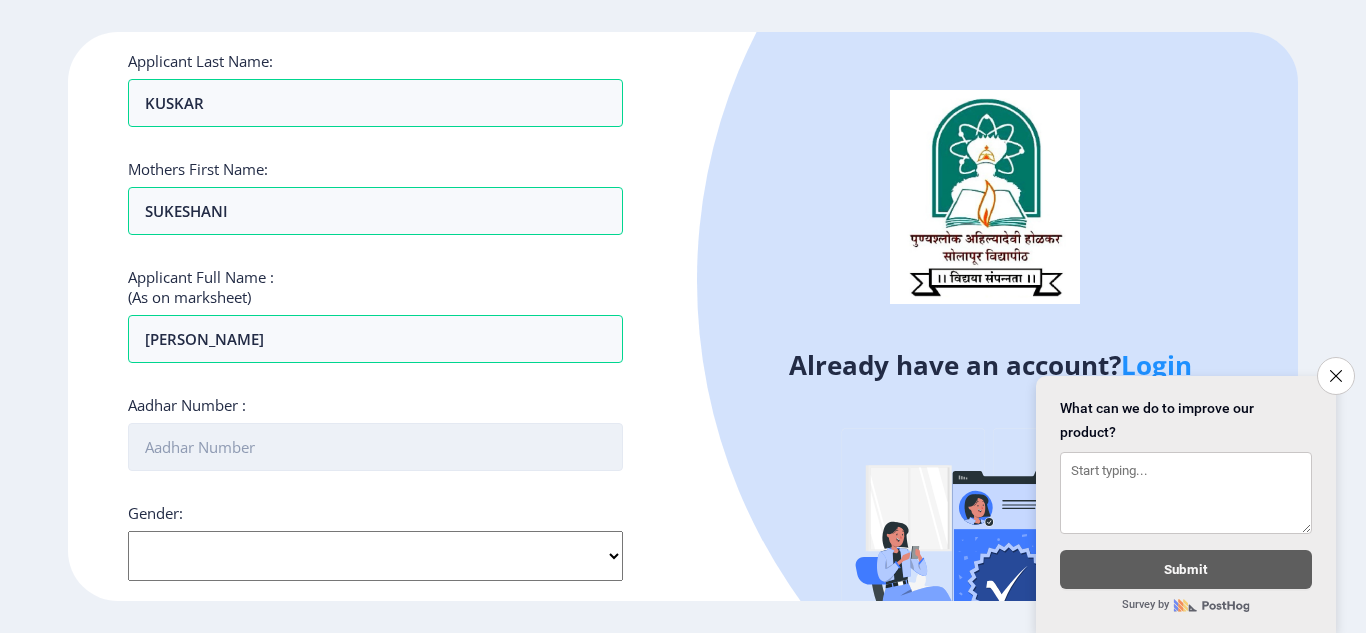 drag, startPoint x: 339, startPoint y: 462, endPoint x: 395, endPoint y: 453, distance: 56.718605 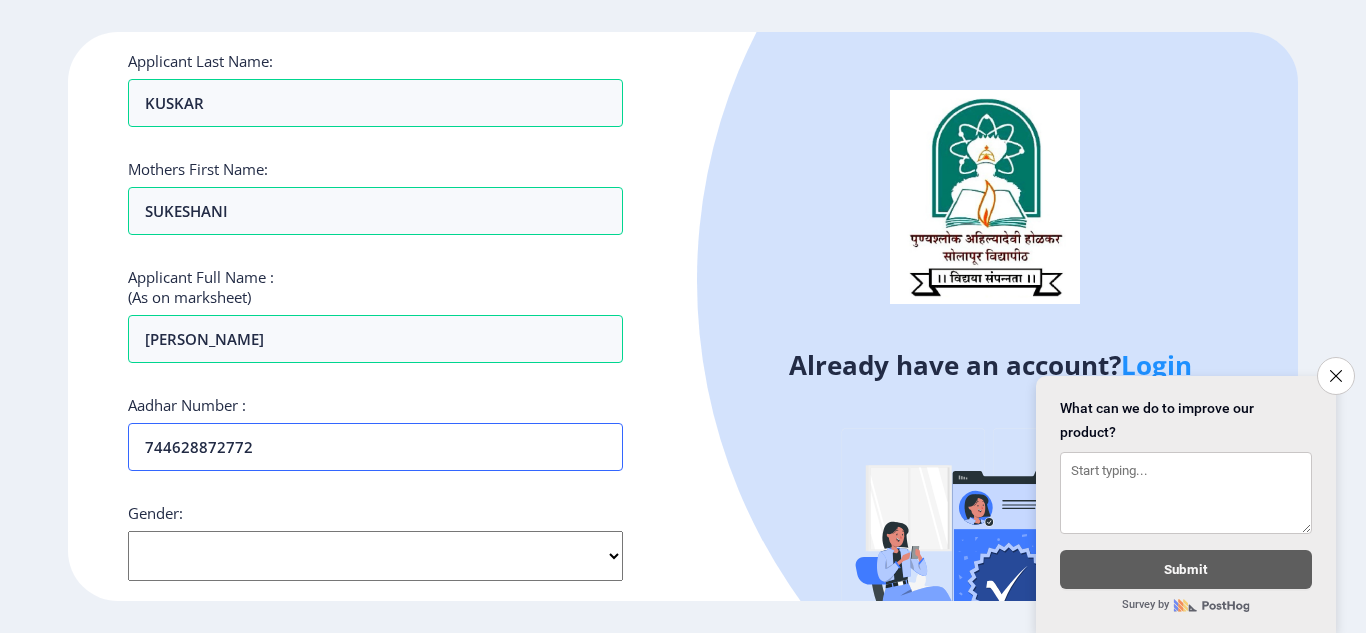 type on "744628872772" 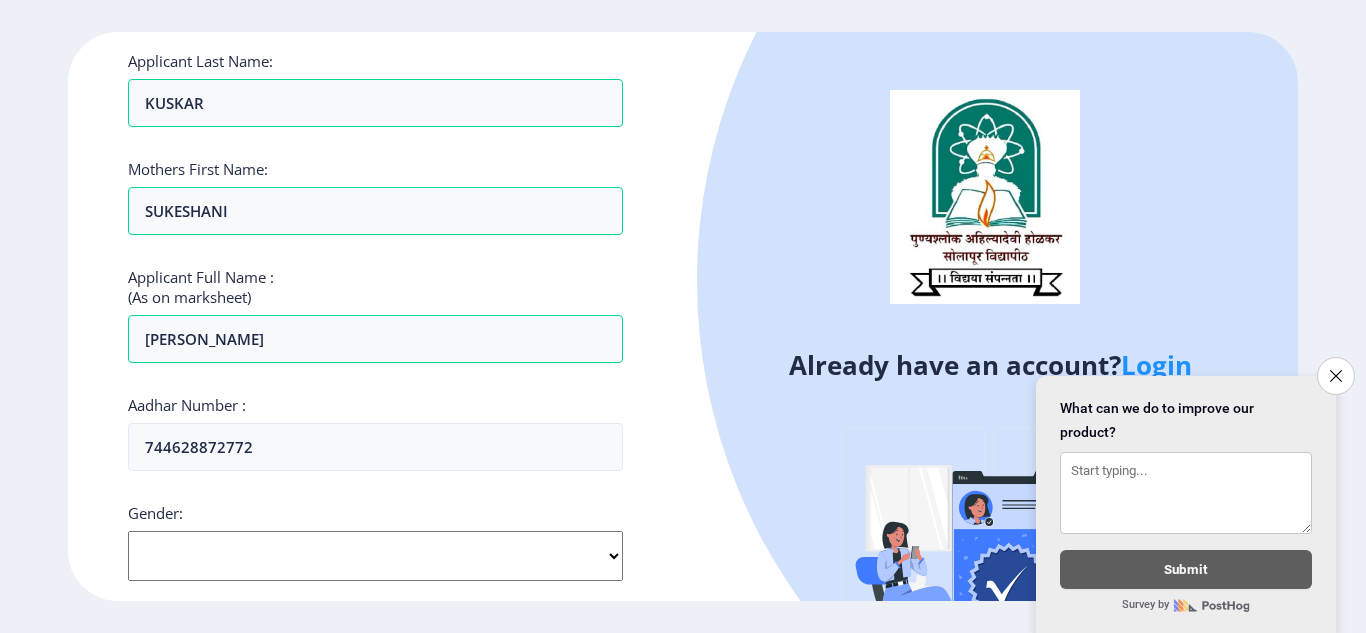 drag, startPoint x: 720, startPoint y: 279, endPoint x: 732, endPoint y: 280, distance: 12.0415945 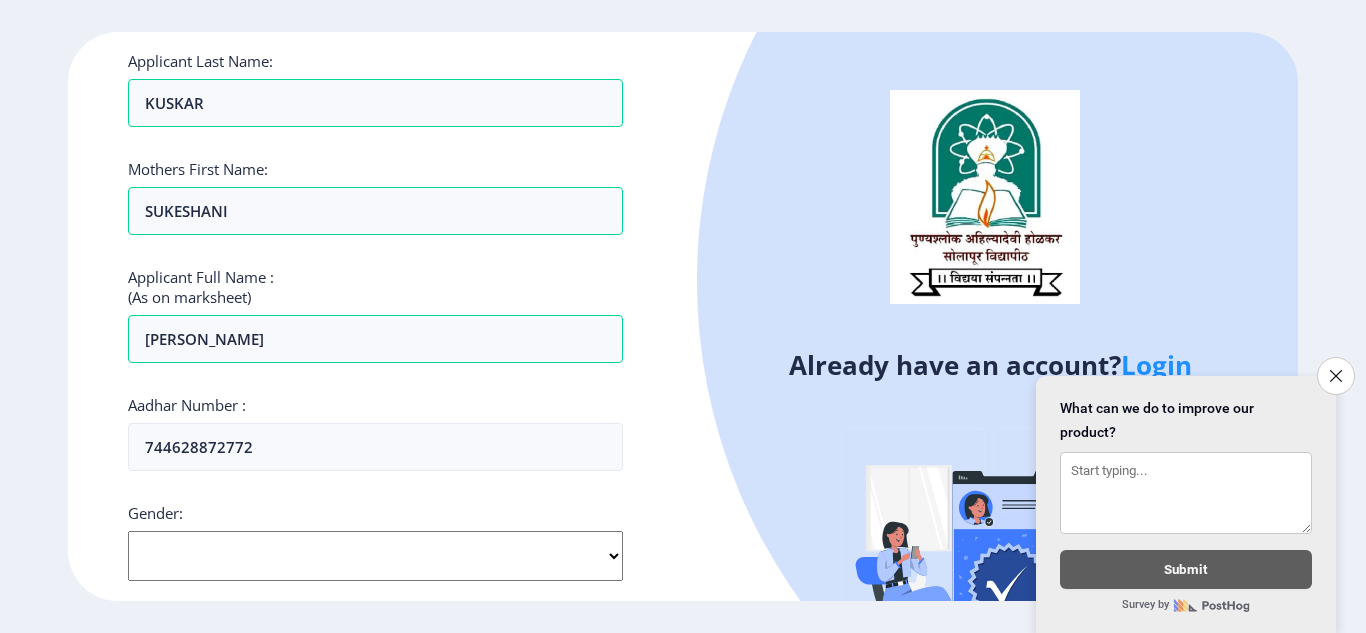 click on "Select Gender [DEMOGRAPHIC_DATA] [DEMOGRAPHIC_DATA] Other" 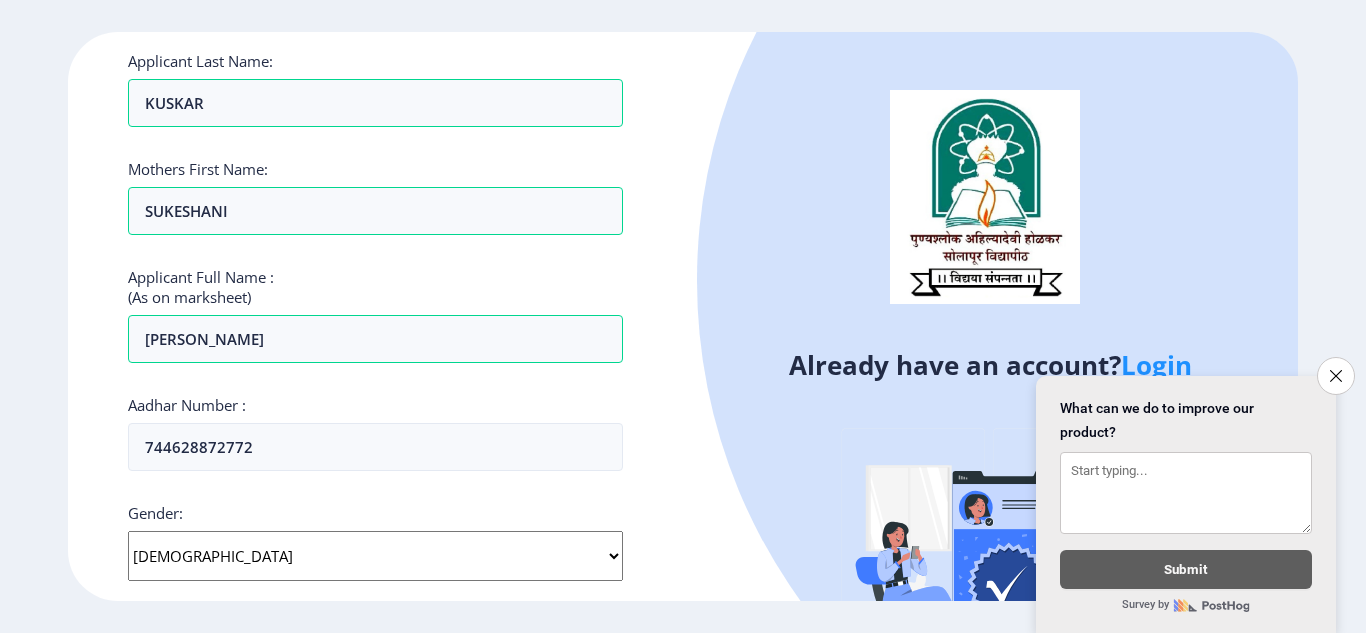click on "Select Gender [DEMOGRAPHIC_DATA] [DEMOGRAPHIC_DATA] Other" 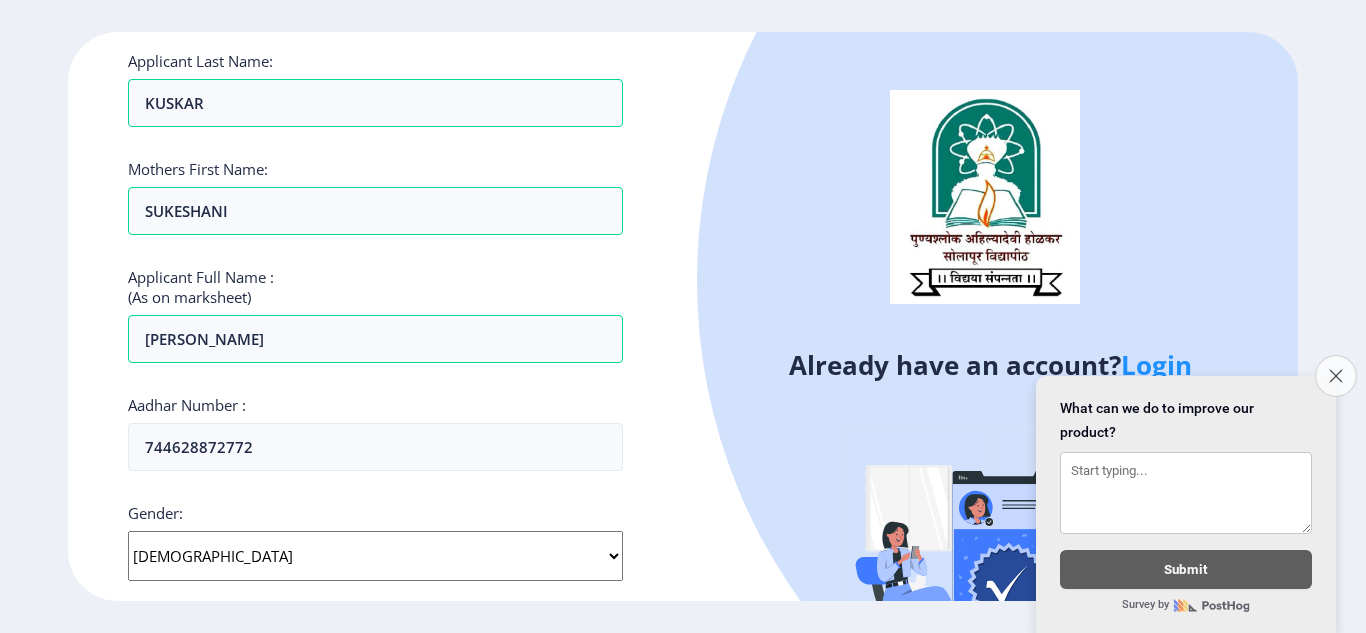 click on "Close survey" at bounding box center (1336, 376) 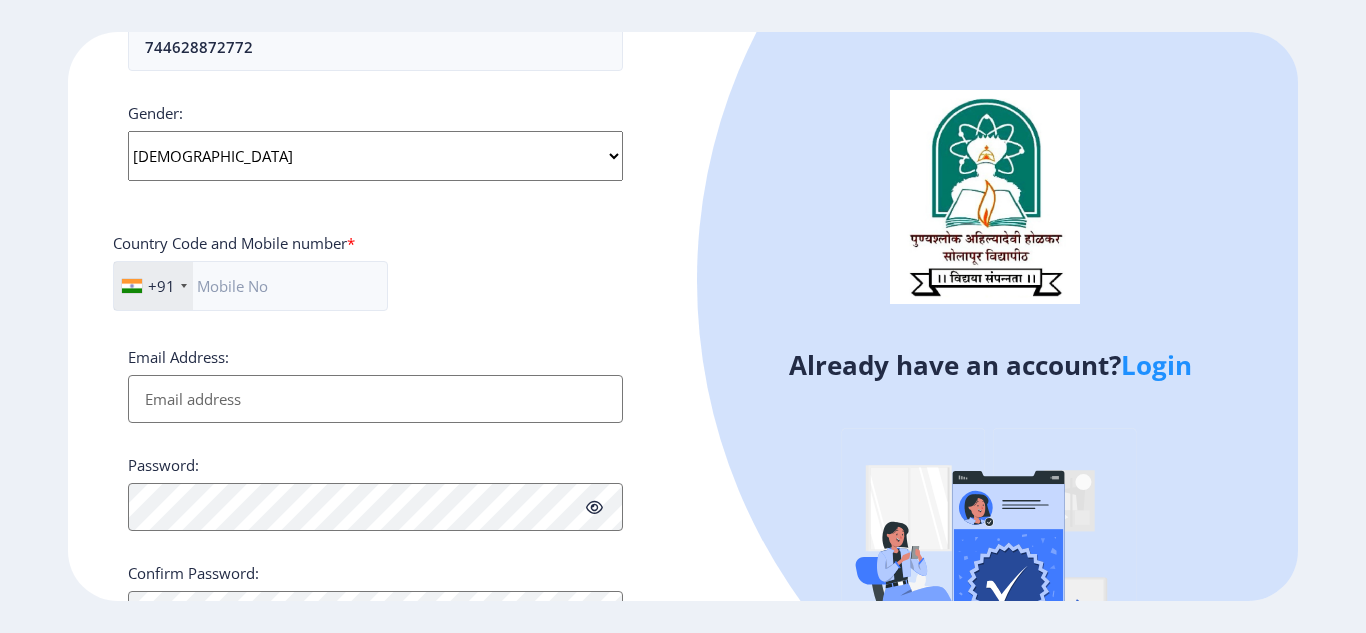 scroll, scrollTop: 822, scrollLeft: 0, axis: vertical 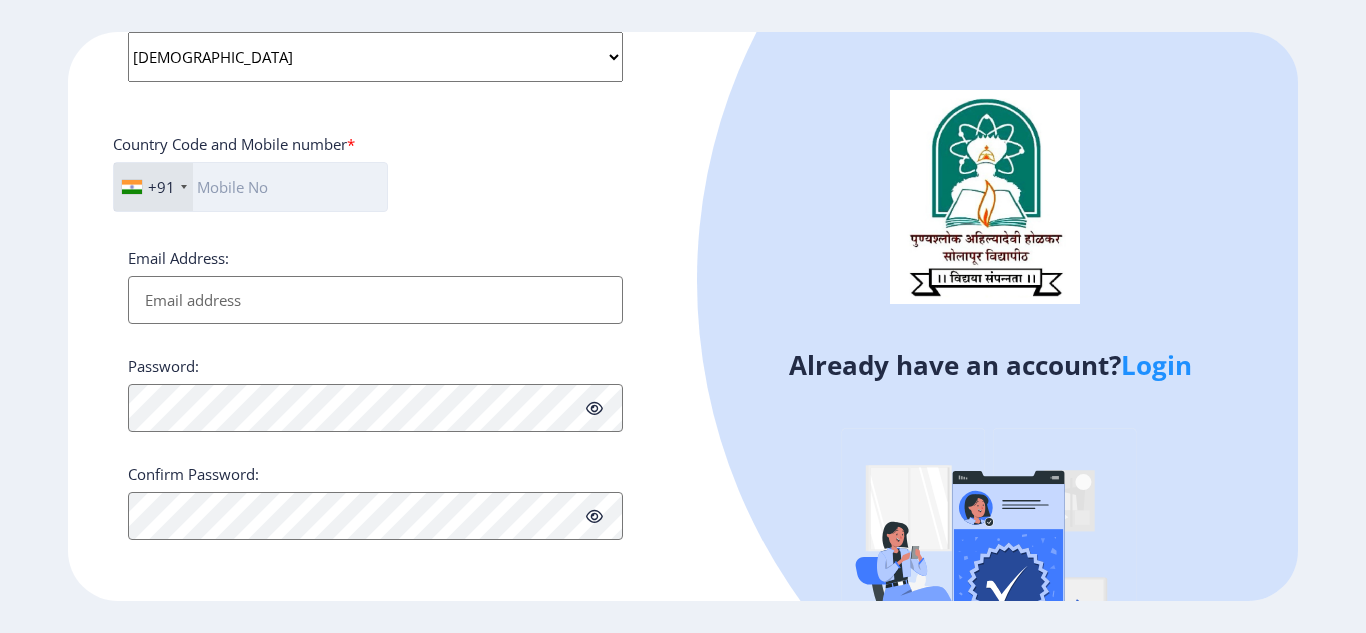 click 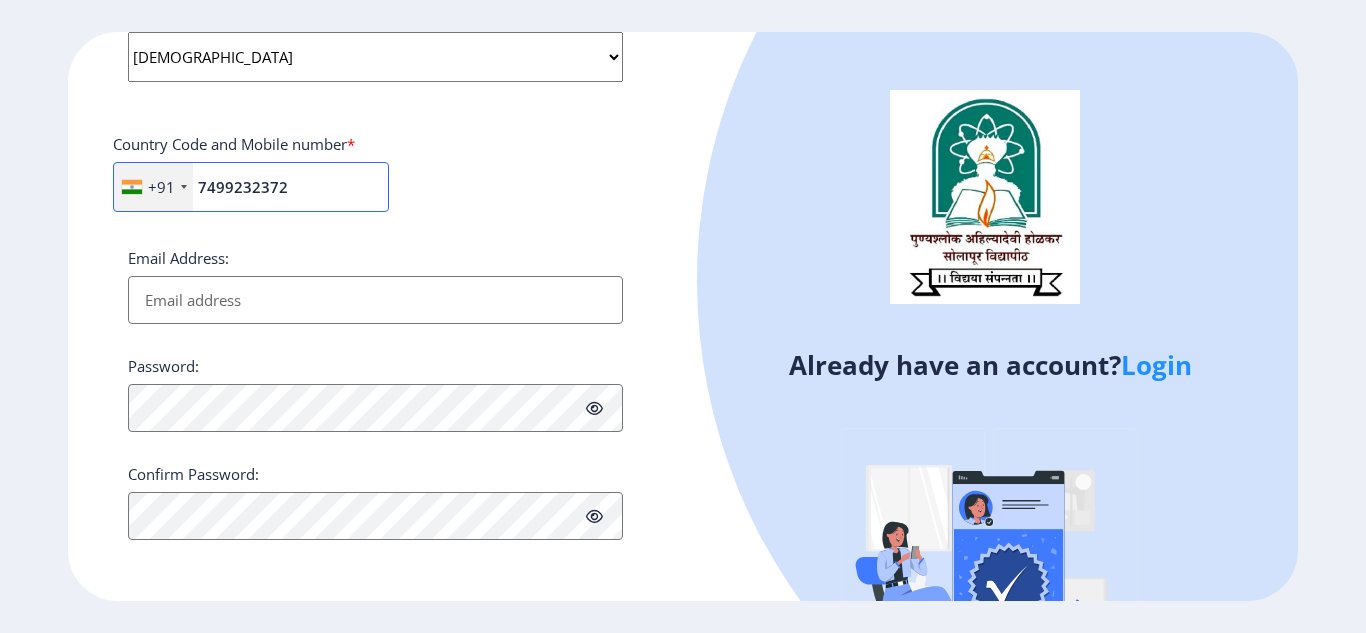 type on "7499232372" 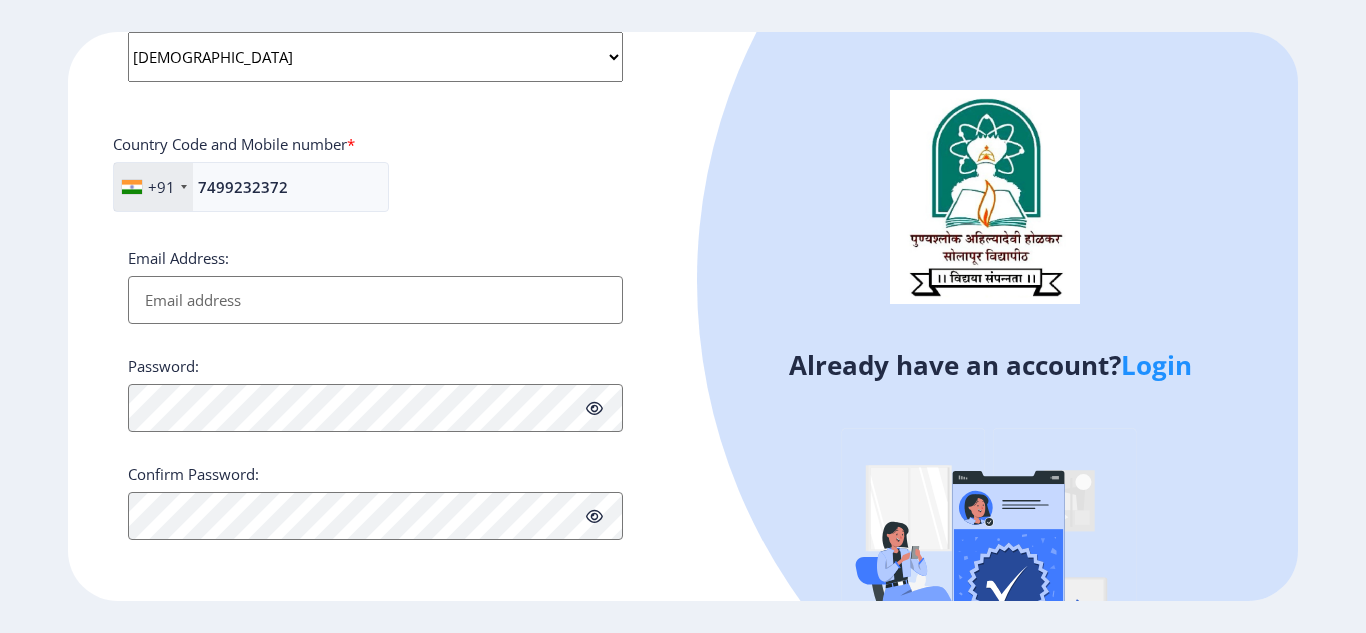 click on "Email Address:" at bounding box center (375, 300) 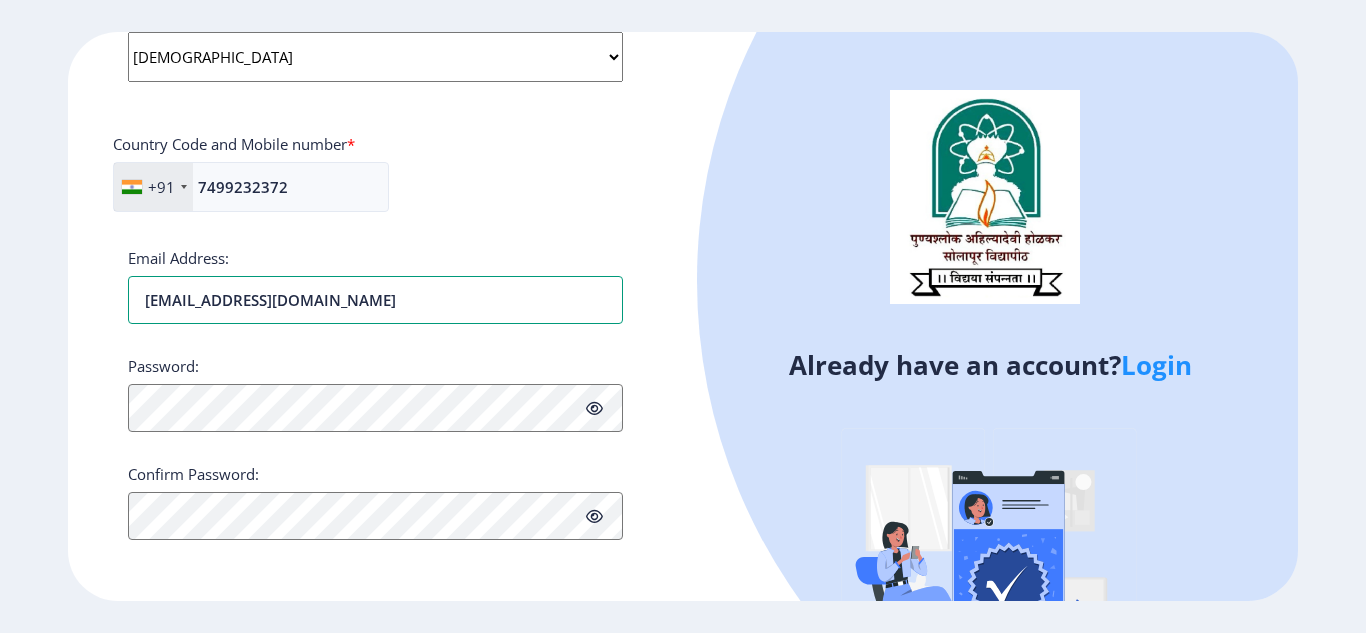 type on "[EMAIL_ADDRESS][DOMAIN_NAME]" 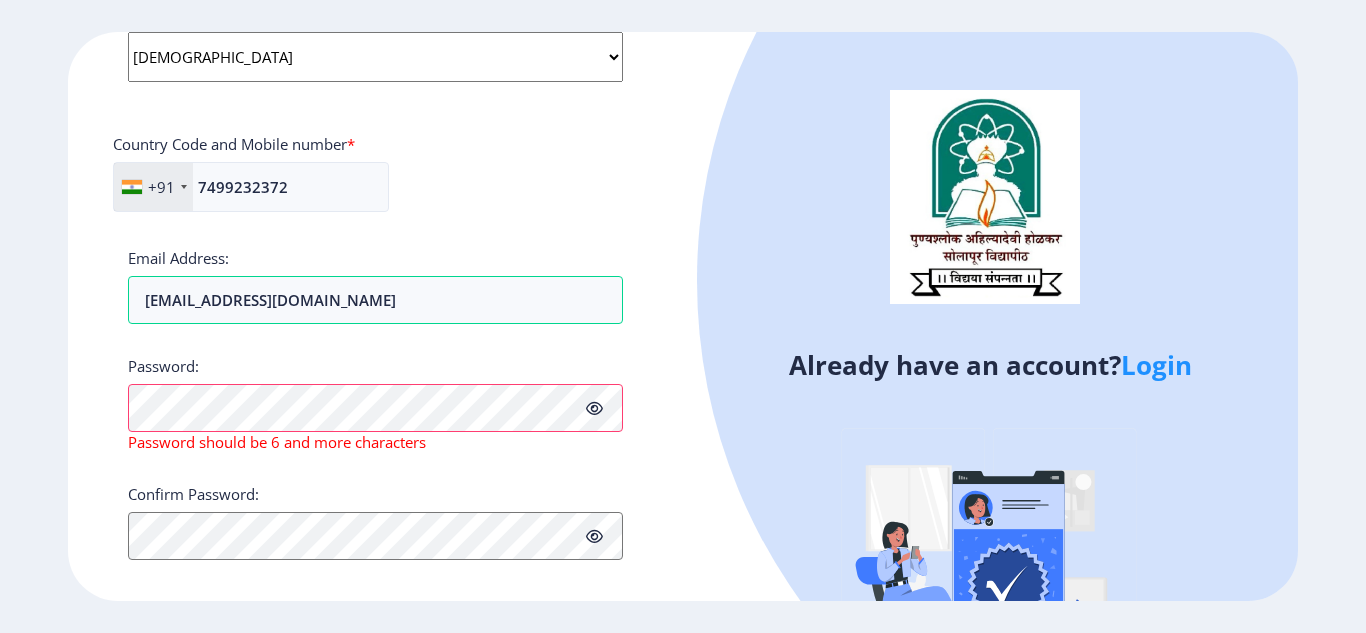 click 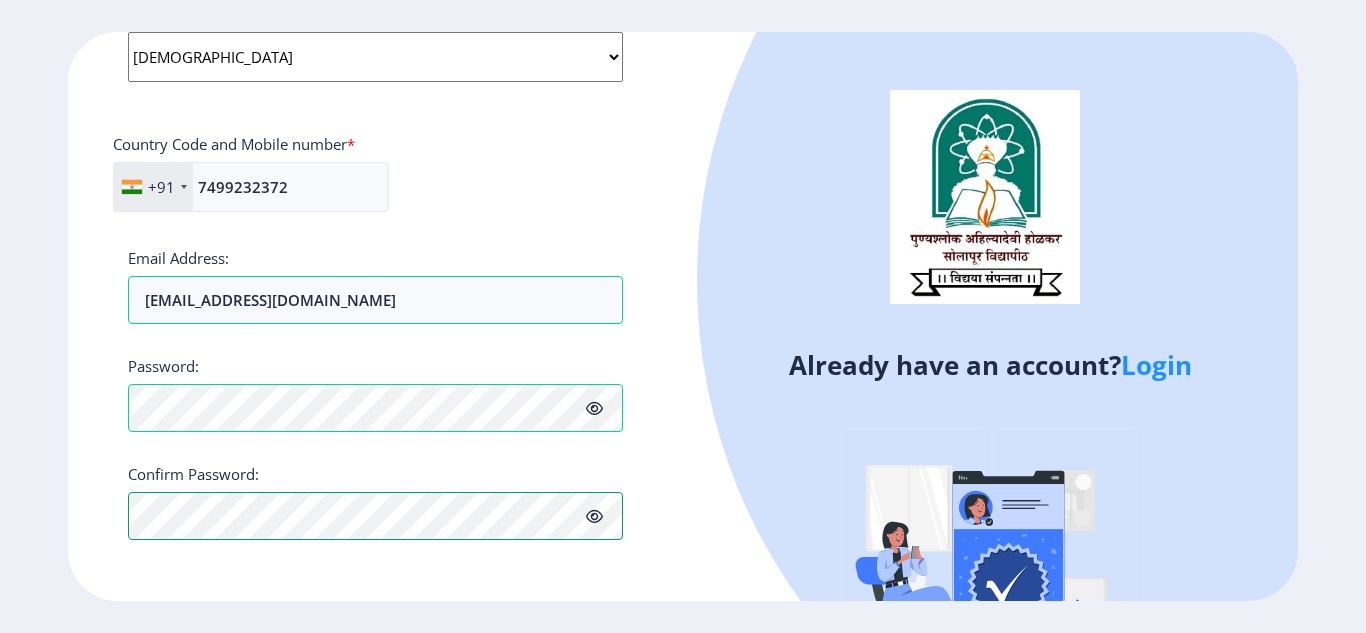scroll, scrollTop: 623, scrollLeft: 0, axis: vertical 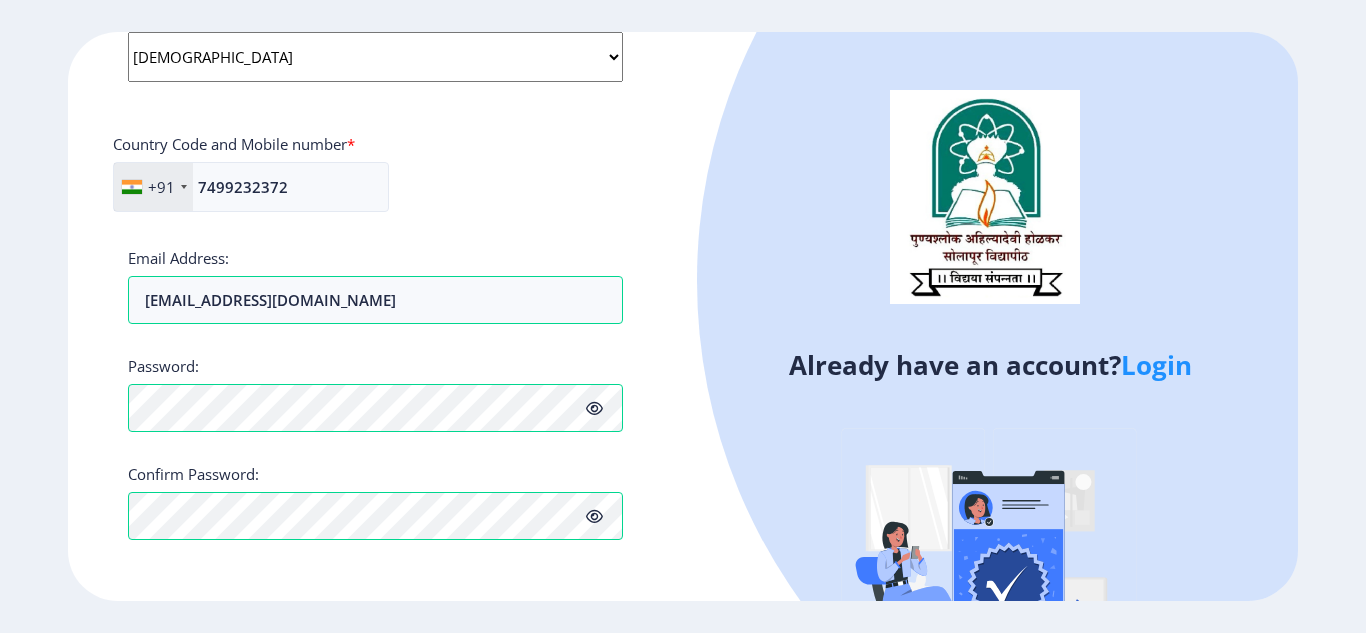 drag, startPoint x: 733, startPoint y: 458, endPoint x: 642, endPoint y: 437, distance: 93.39165 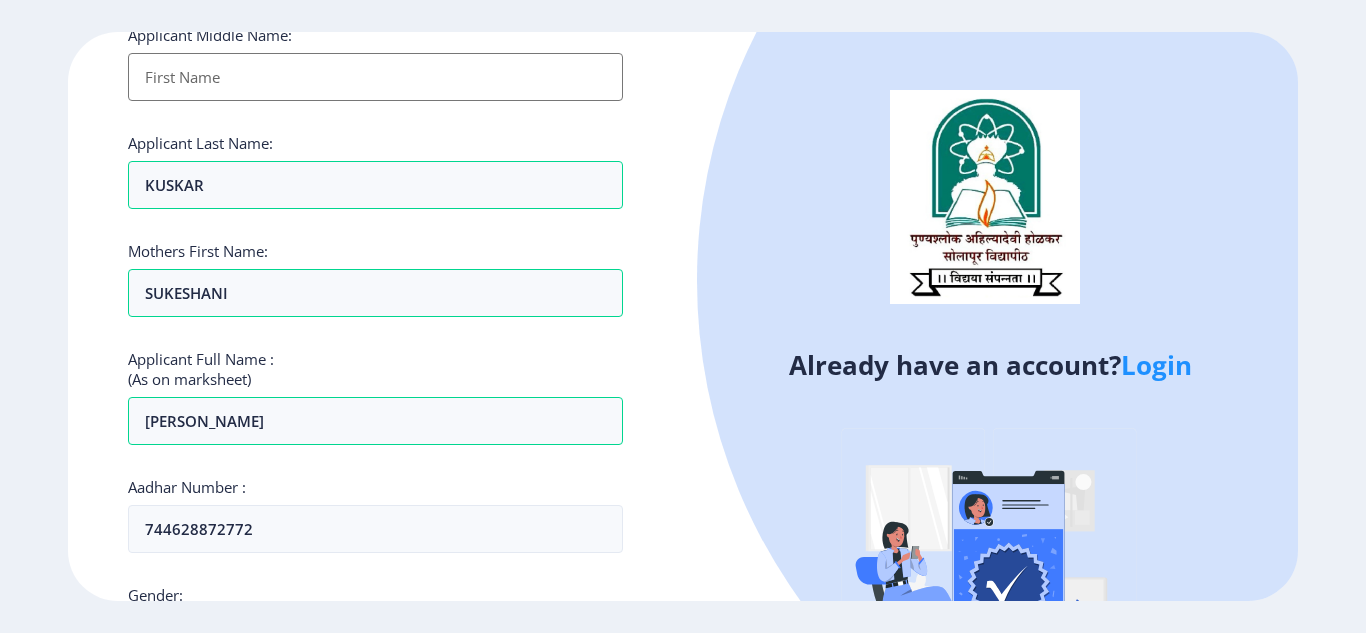 scroll, scrollTop: 0, scrollLeft: 0, axis: both 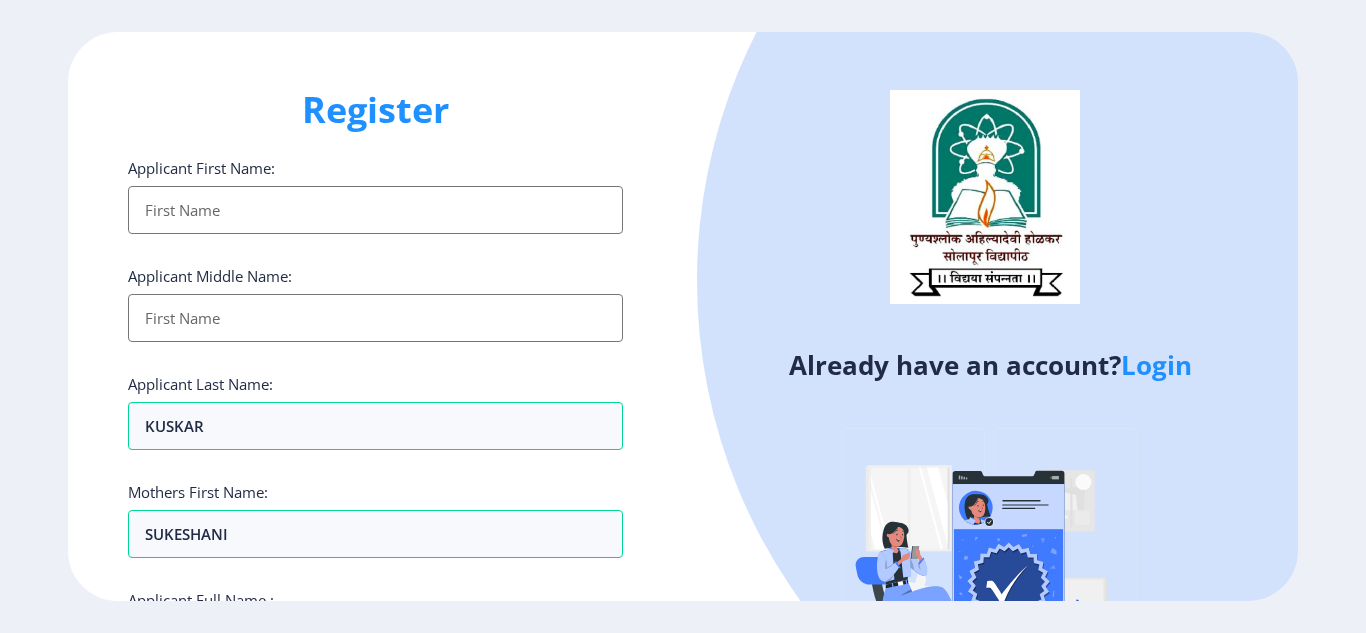 click on "Applicant First Name:" at bounding box center (375, 210) 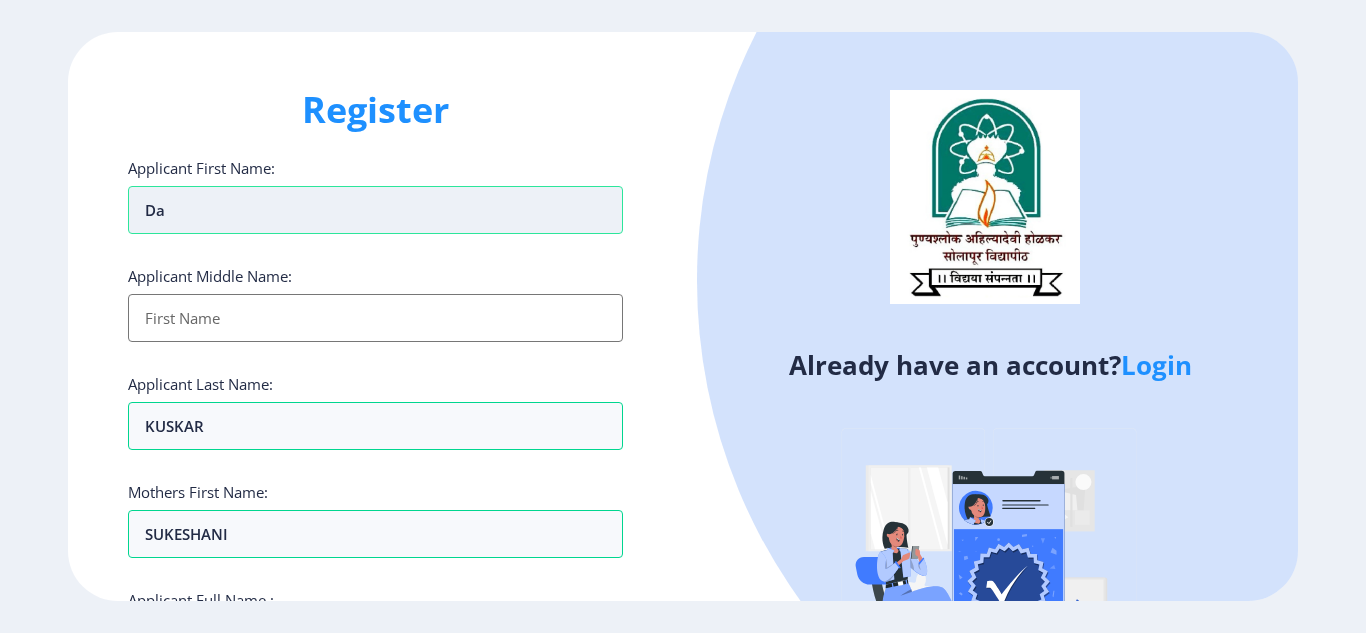type on "d" 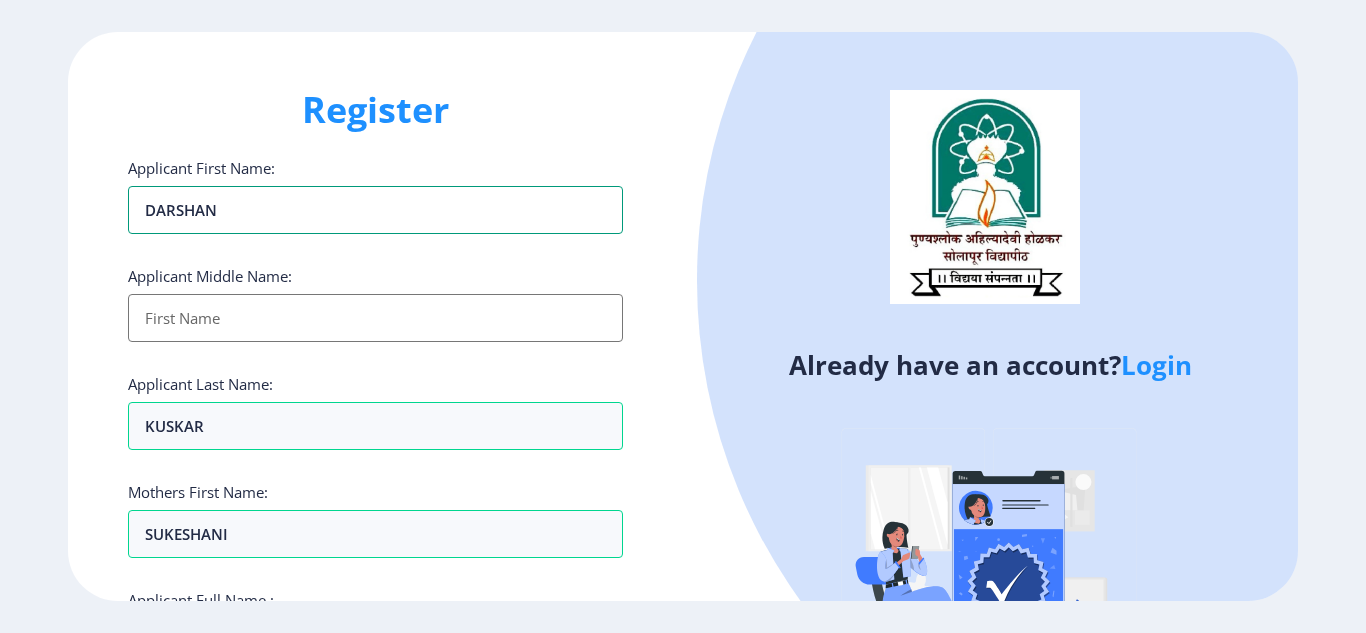type on "DARSHAN" 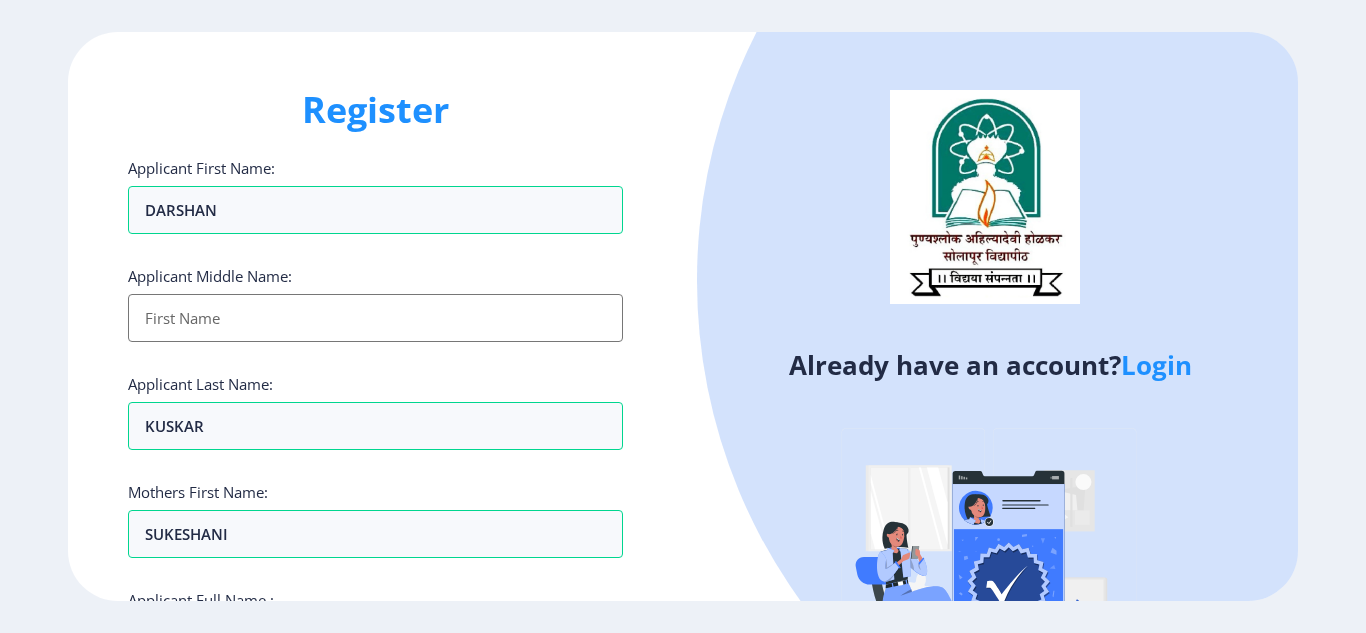 click on "Applicant First Name:" at bounding box center [375, 318] 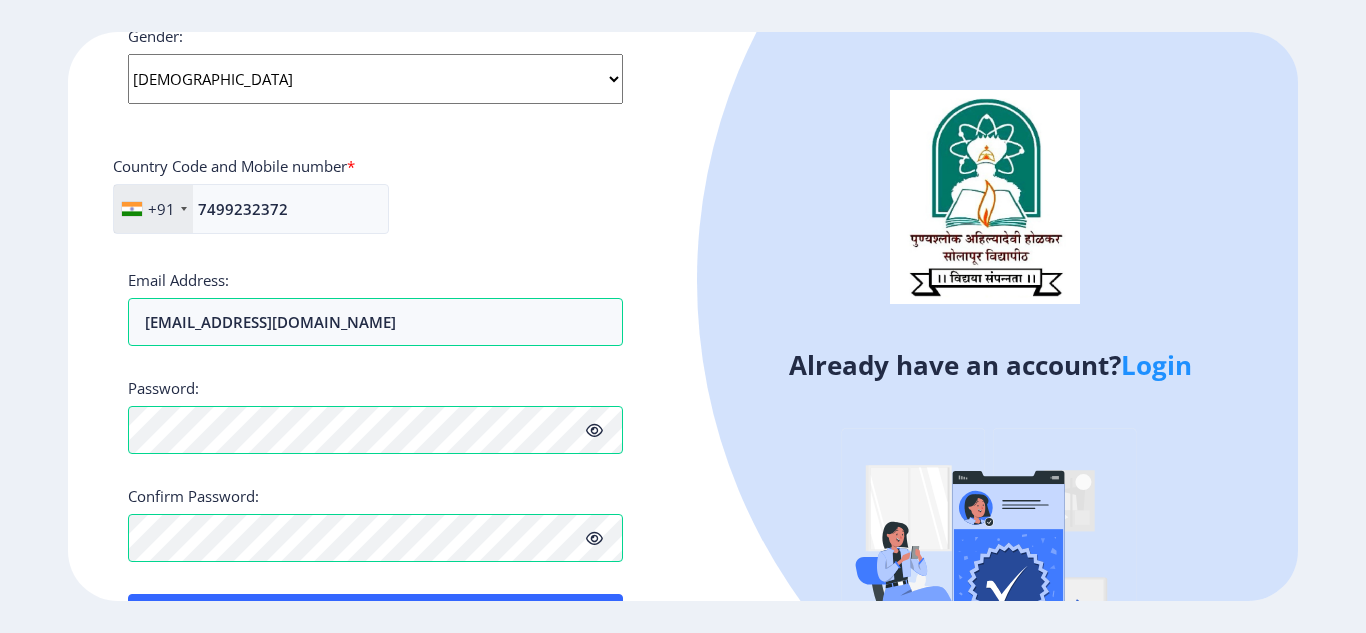 scroll, scrollTop: 870, scrollLeft: 0, axis: vertical 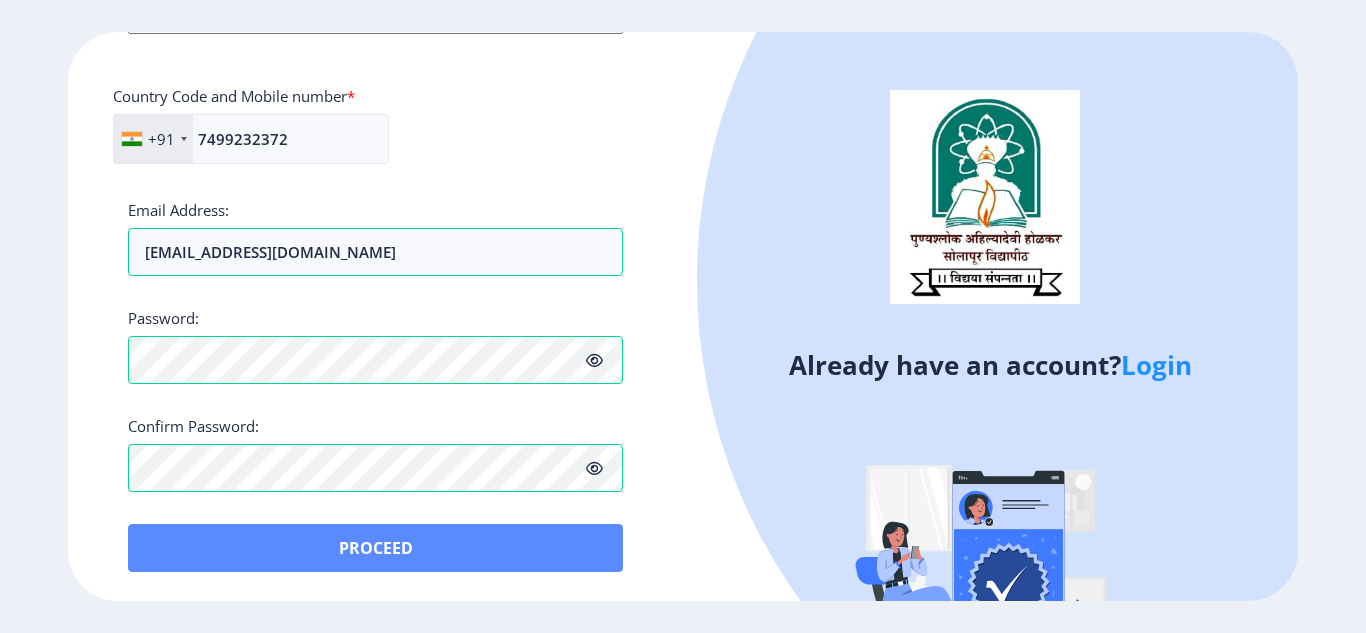type on "VIJAY" 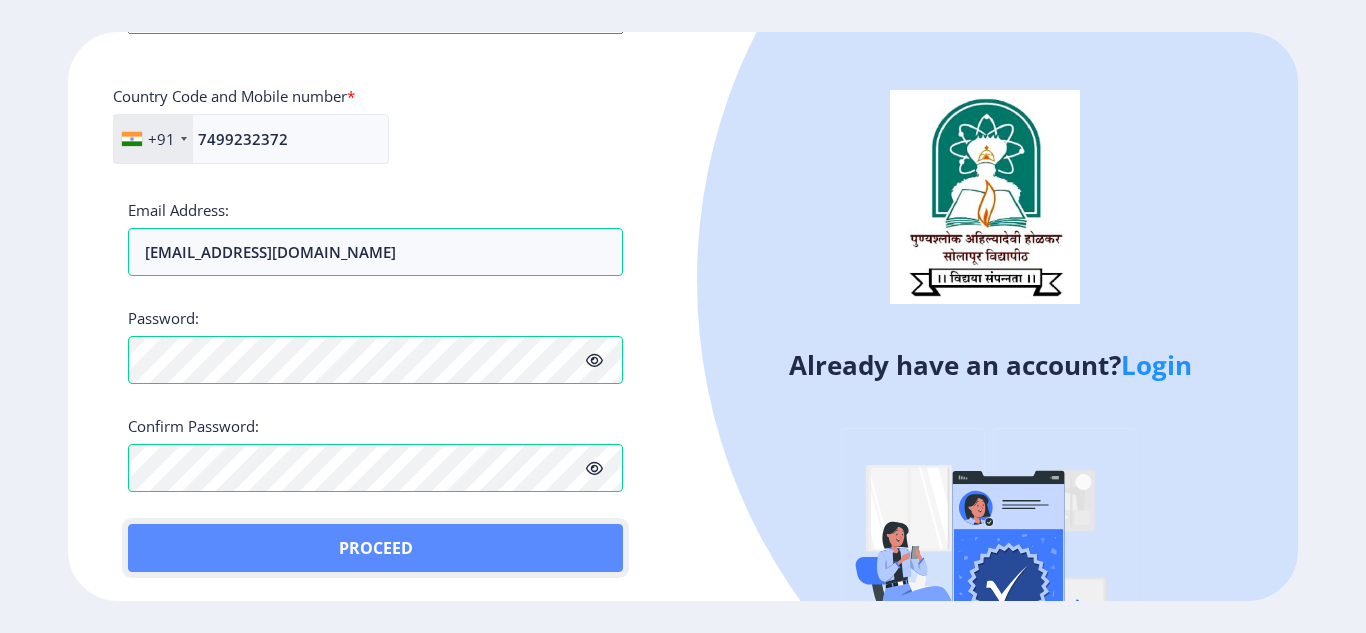 click on "Proceed" 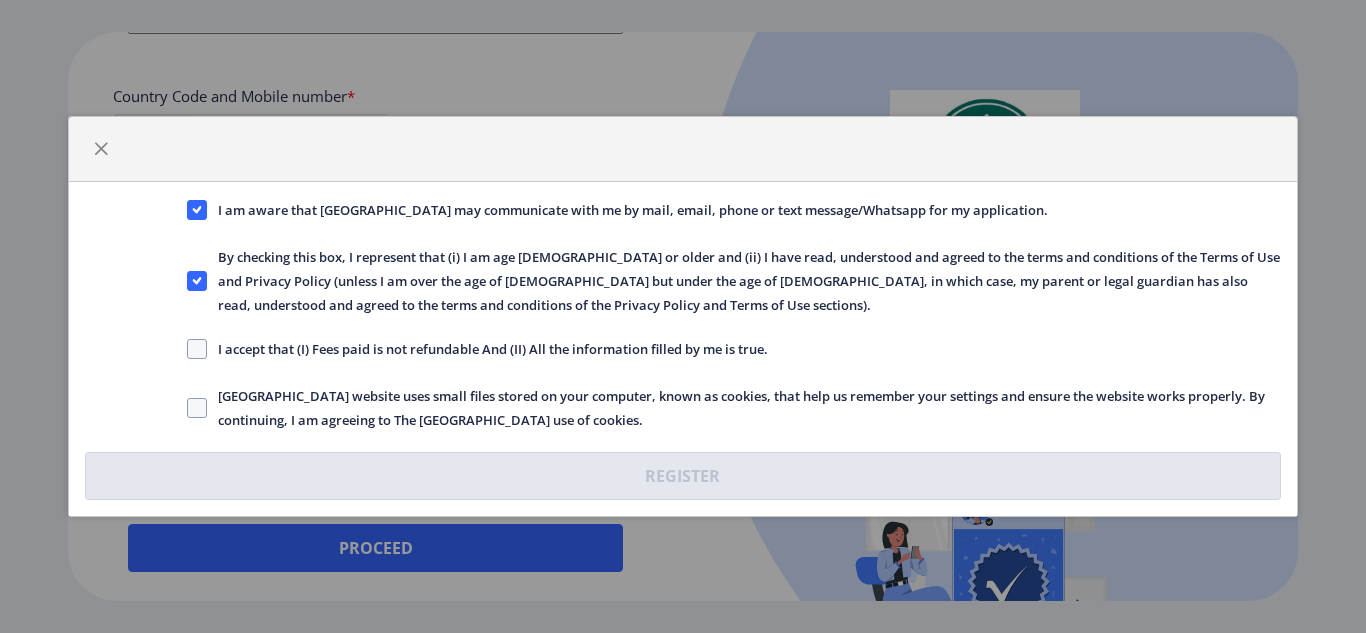 drag, startPoint x: 193, startPoint y: 341, endPoint x: 204, endPoint y: 367, distance: 28.231188 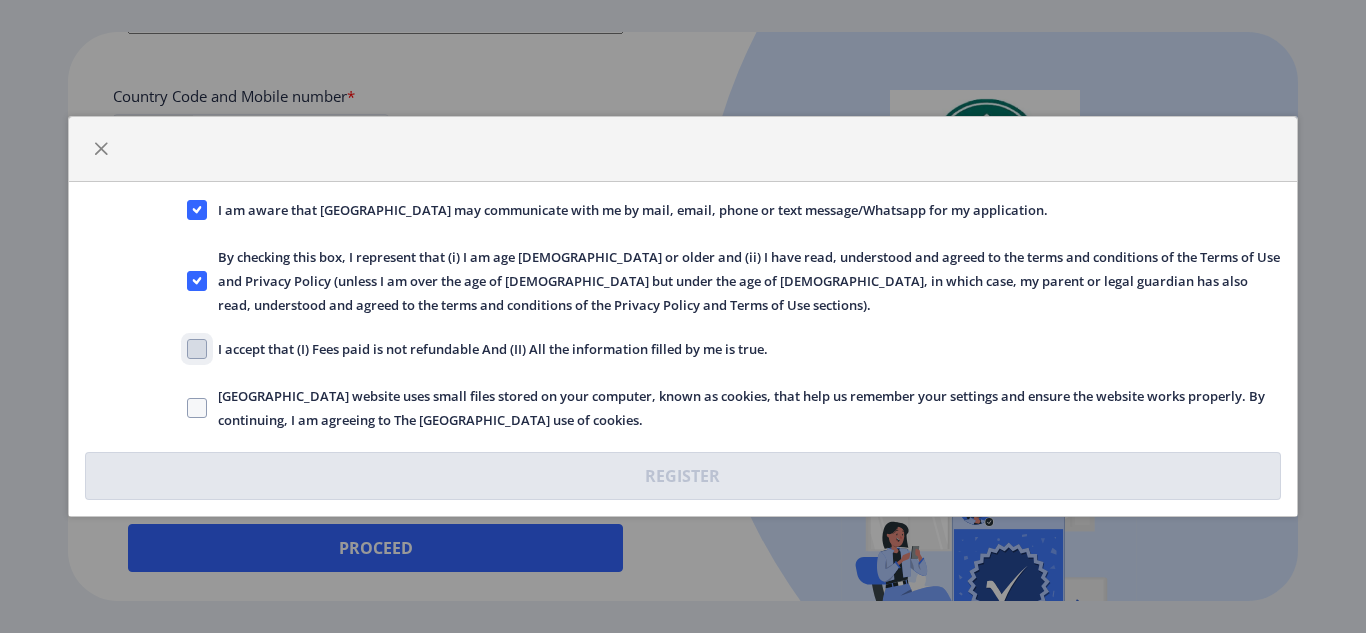 click on "I accept that (I) Fees paid is not refundable And (II) All the information filled by me is true." 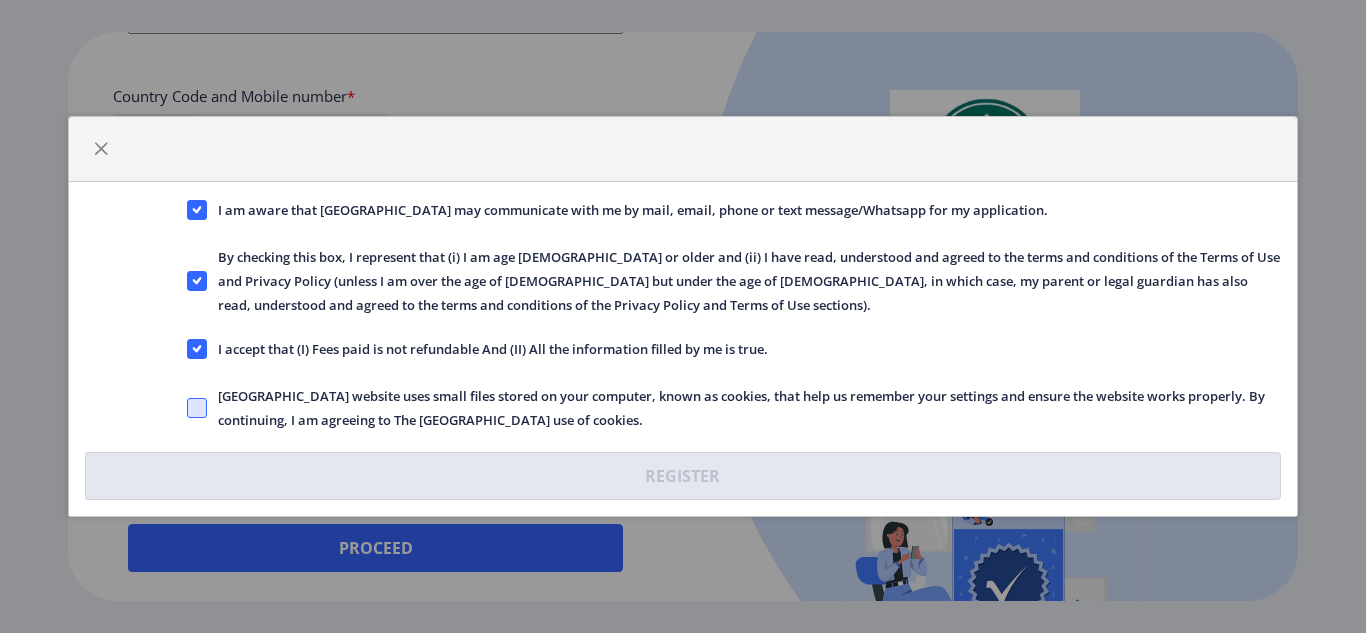 click 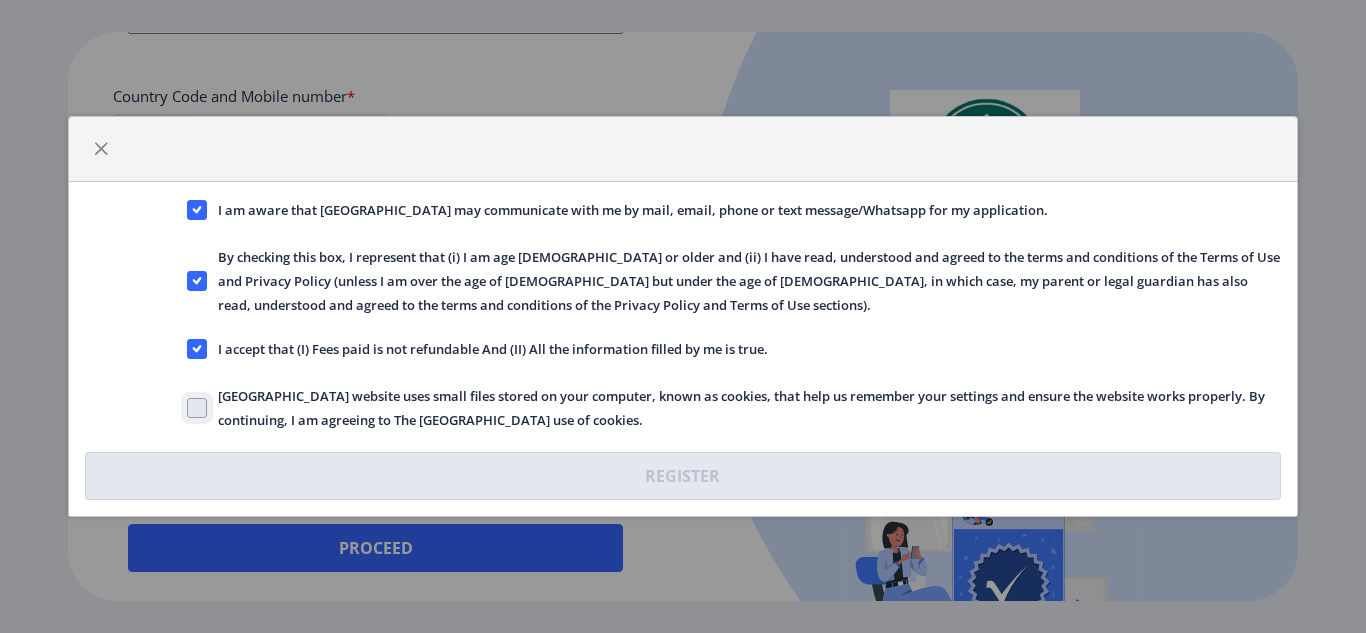checkbox on "true" 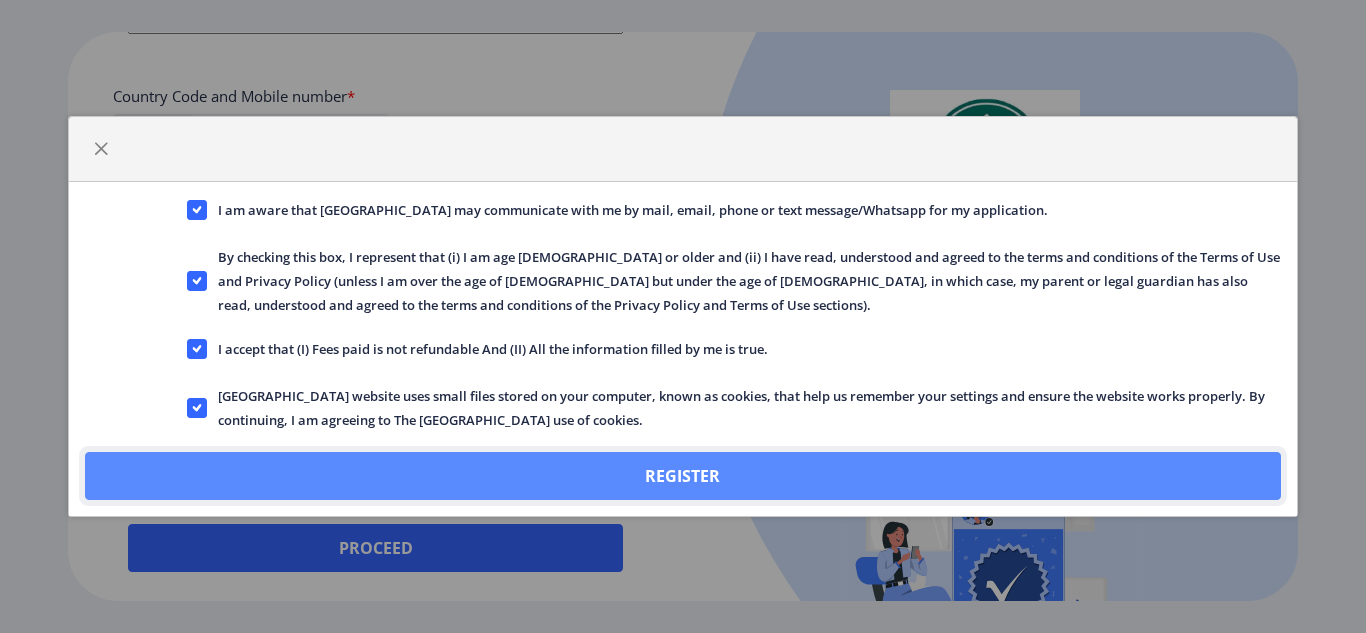 click on "Register" 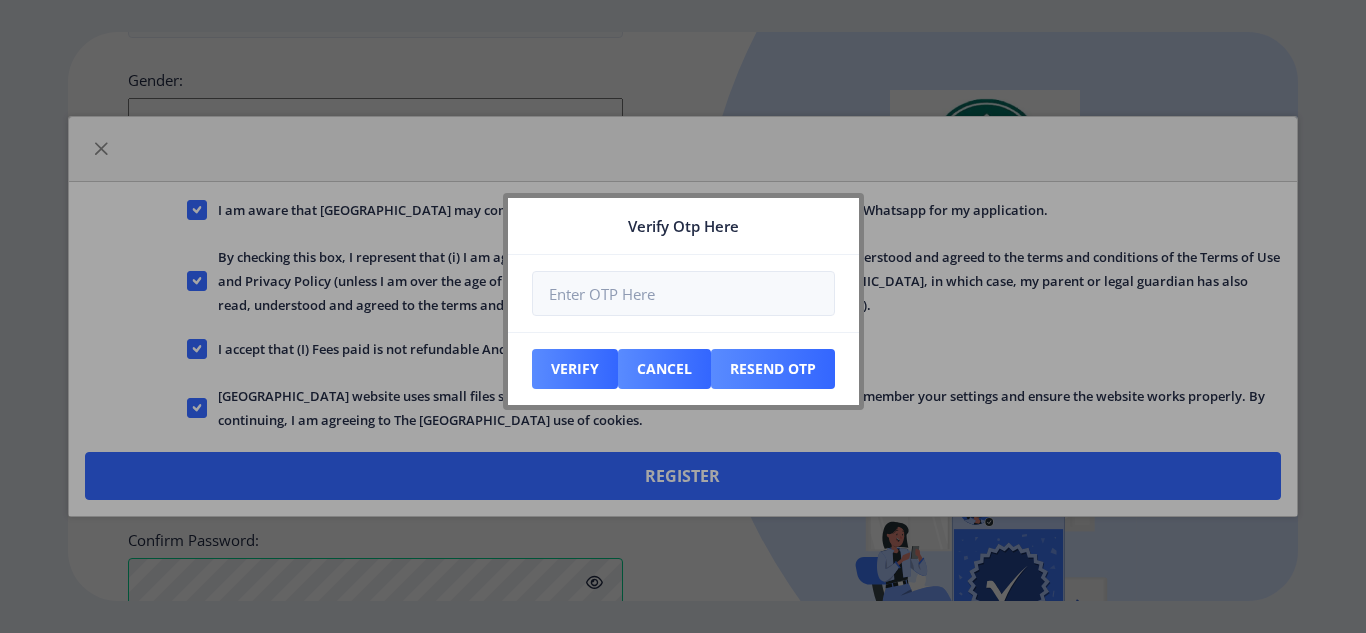 scroll, scrollTop: 984, scrollLeft: 0, axis: vertical 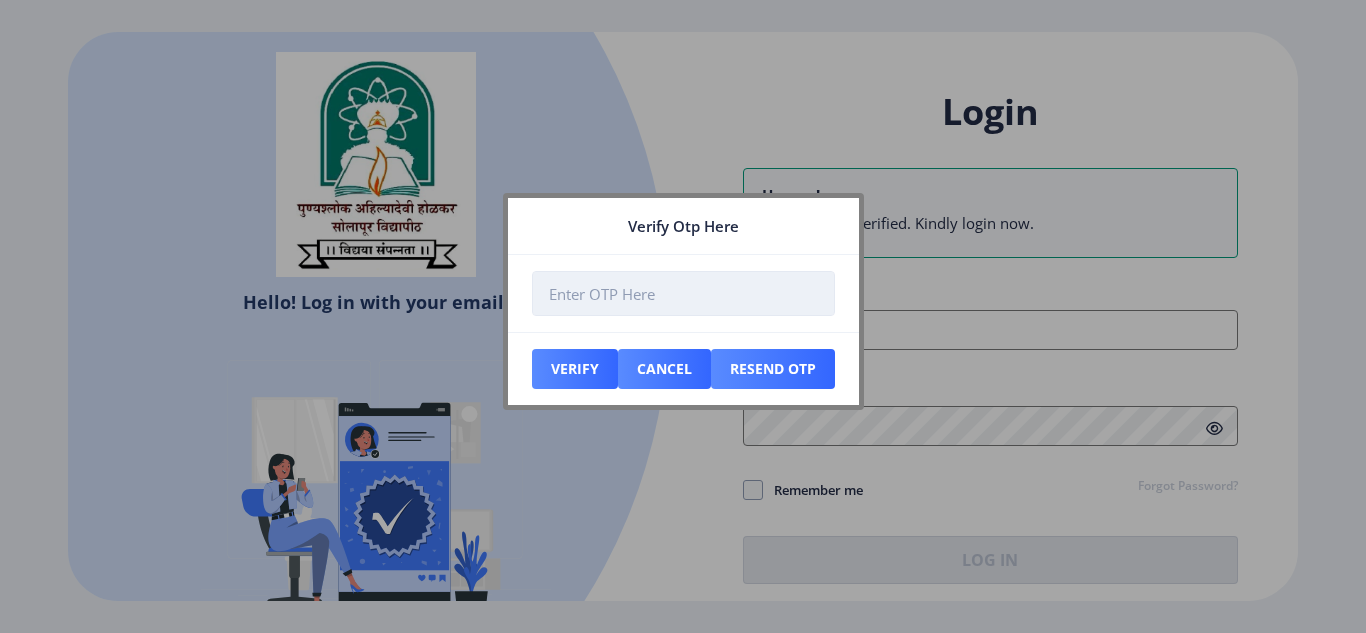 click at bounding box center [683, 293] 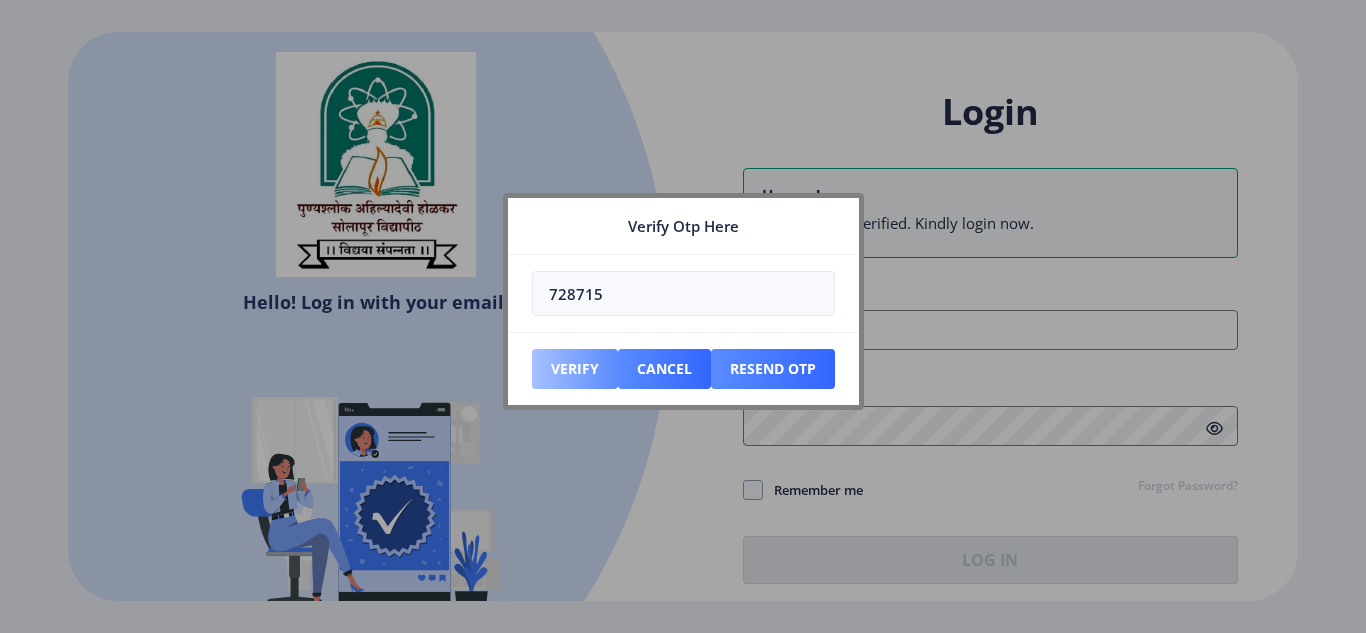 type on "728715" 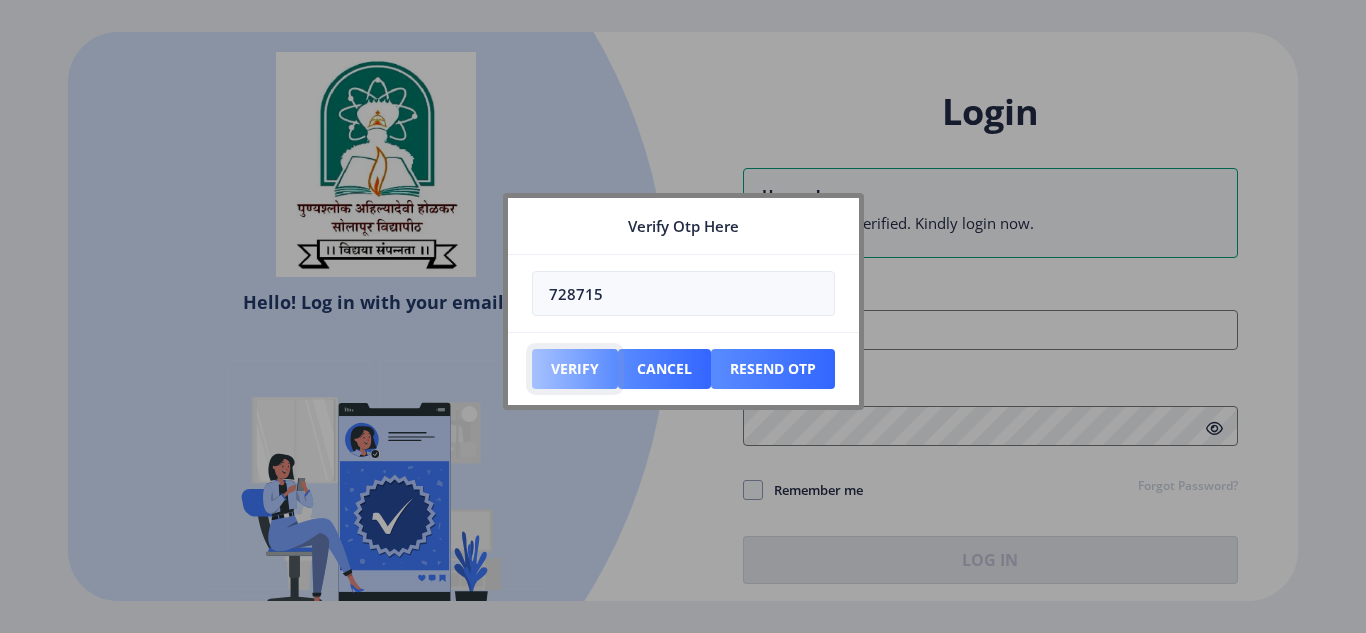click on "Verify" at bounding box center [575, 369] 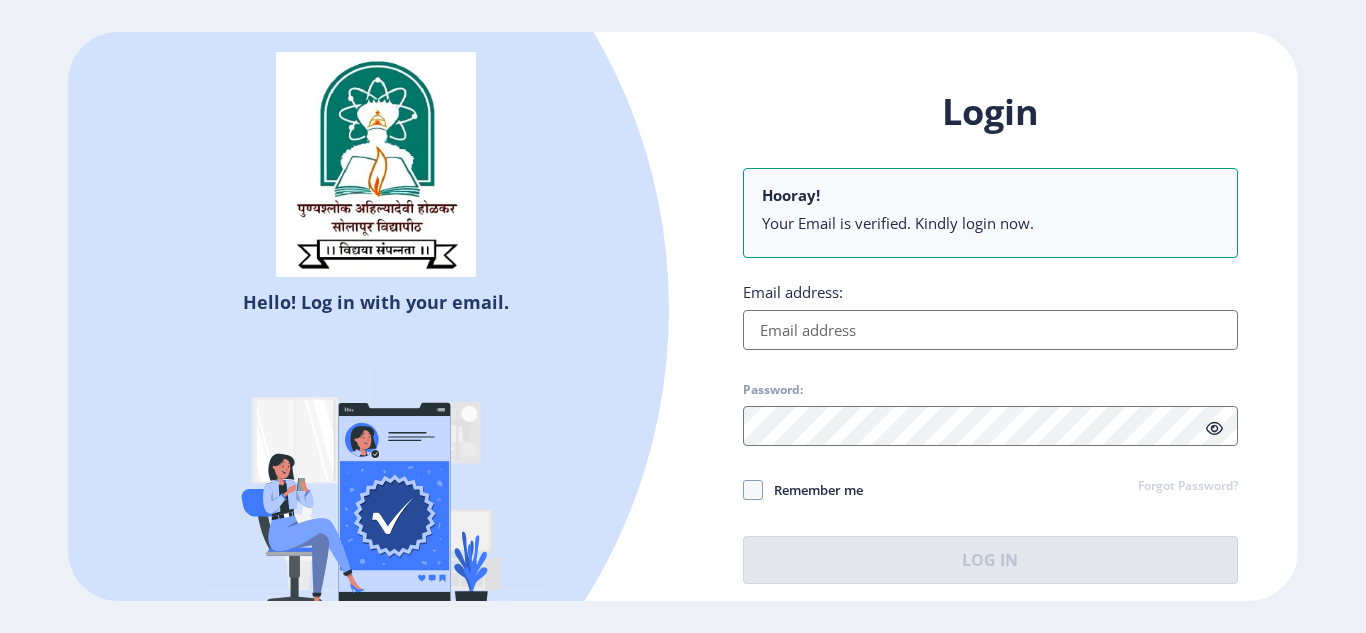 click on "Email address:" at bounding box center [990, 330] 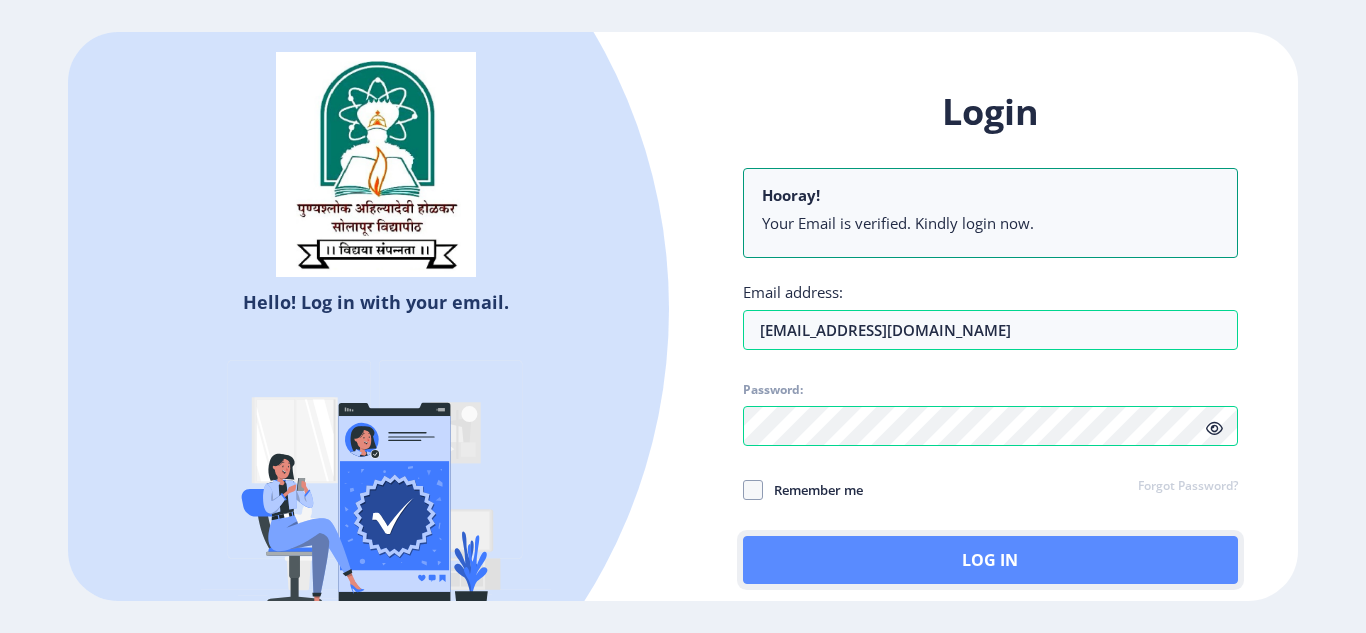 click on "Log In" 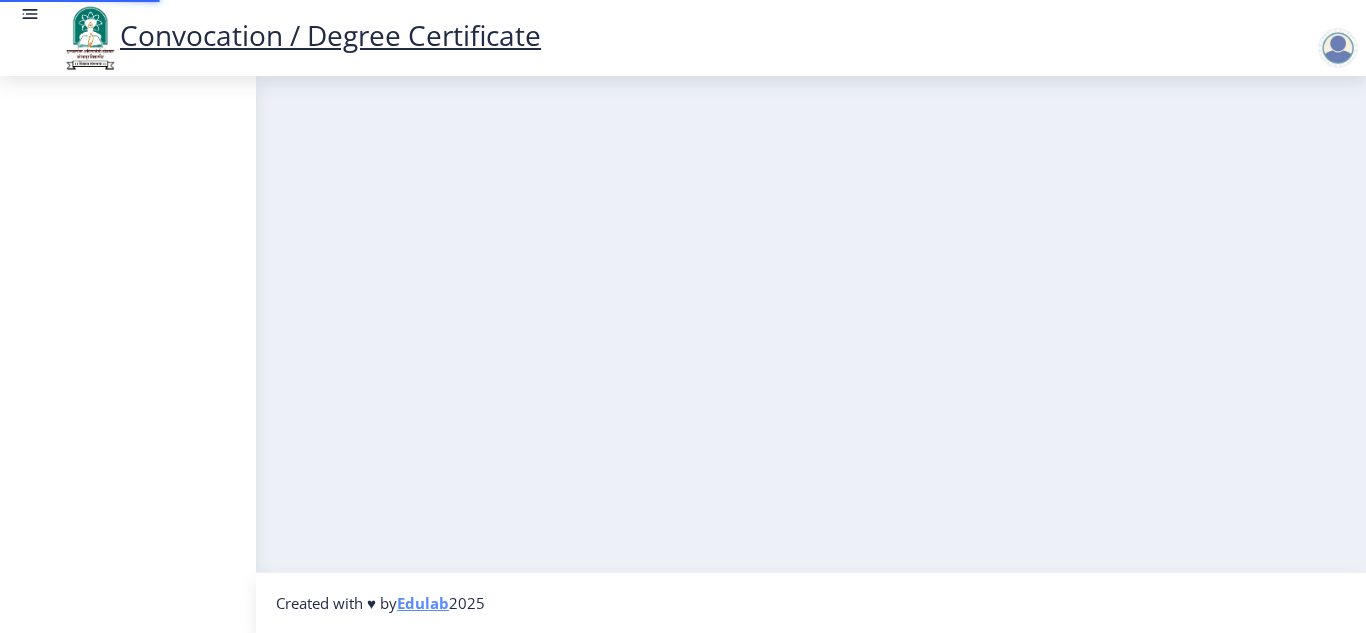 click on "Created with ♥ by  Edulab  2025" 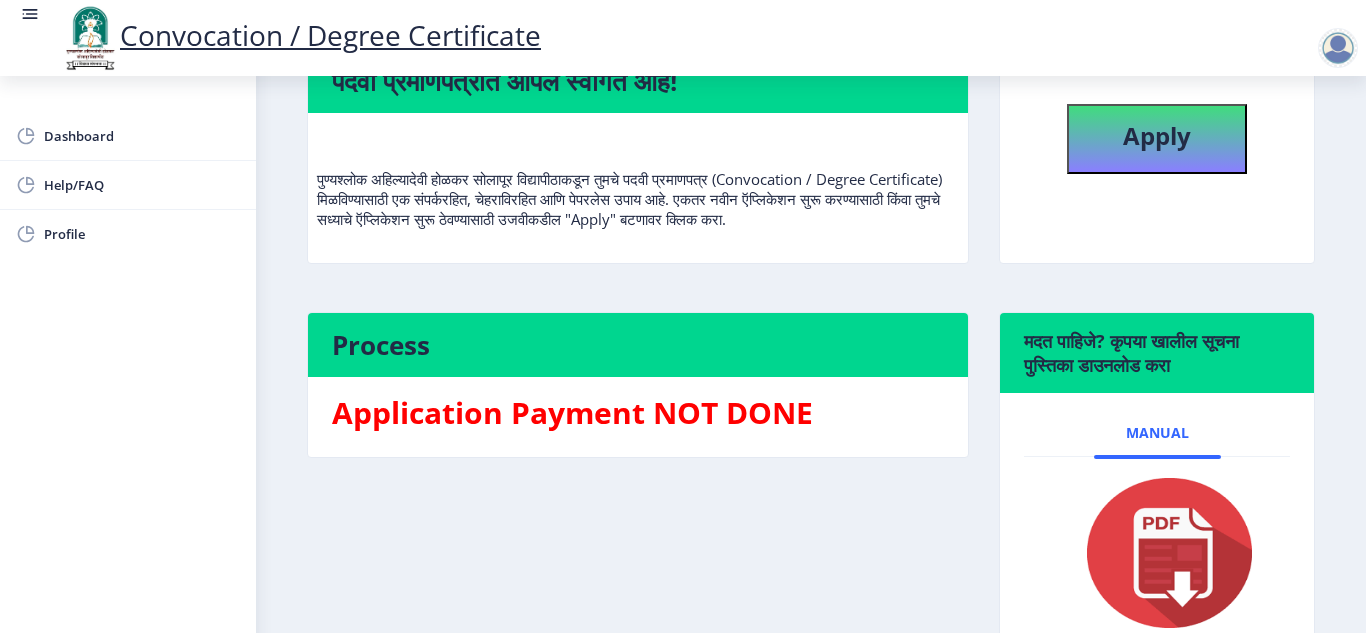 scroll, scrollTop: 100, scrollLeft: 0, axis: vertical 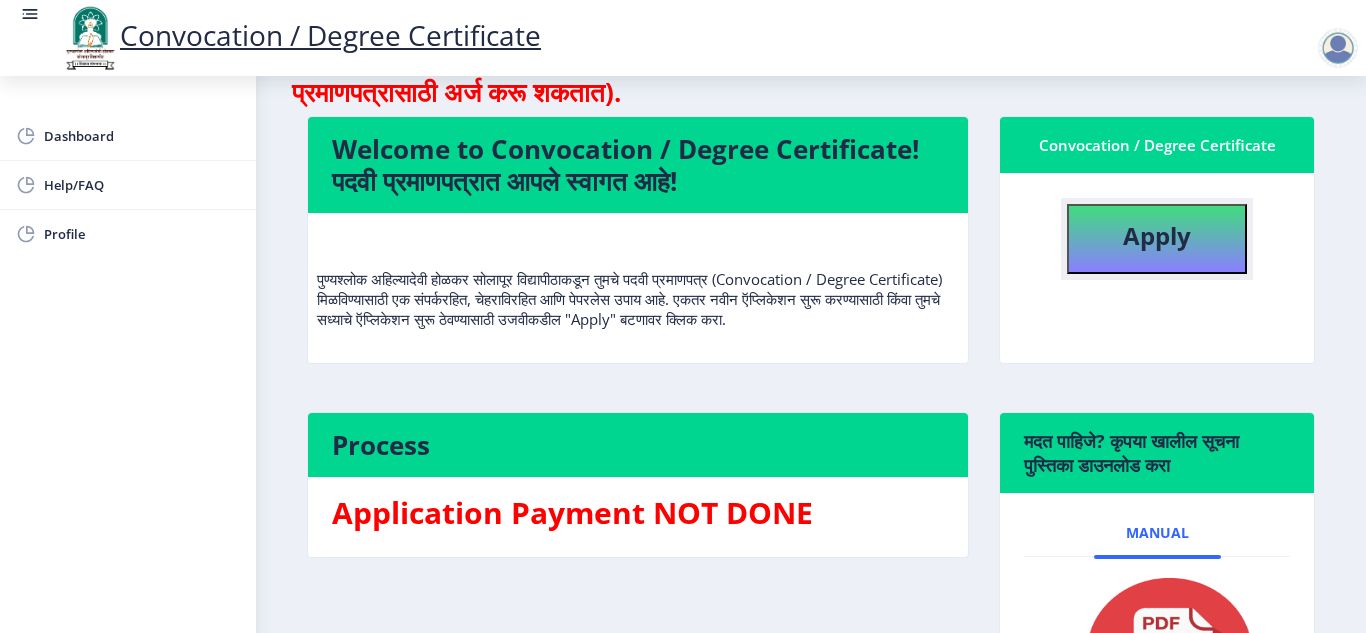 click on "Apply" 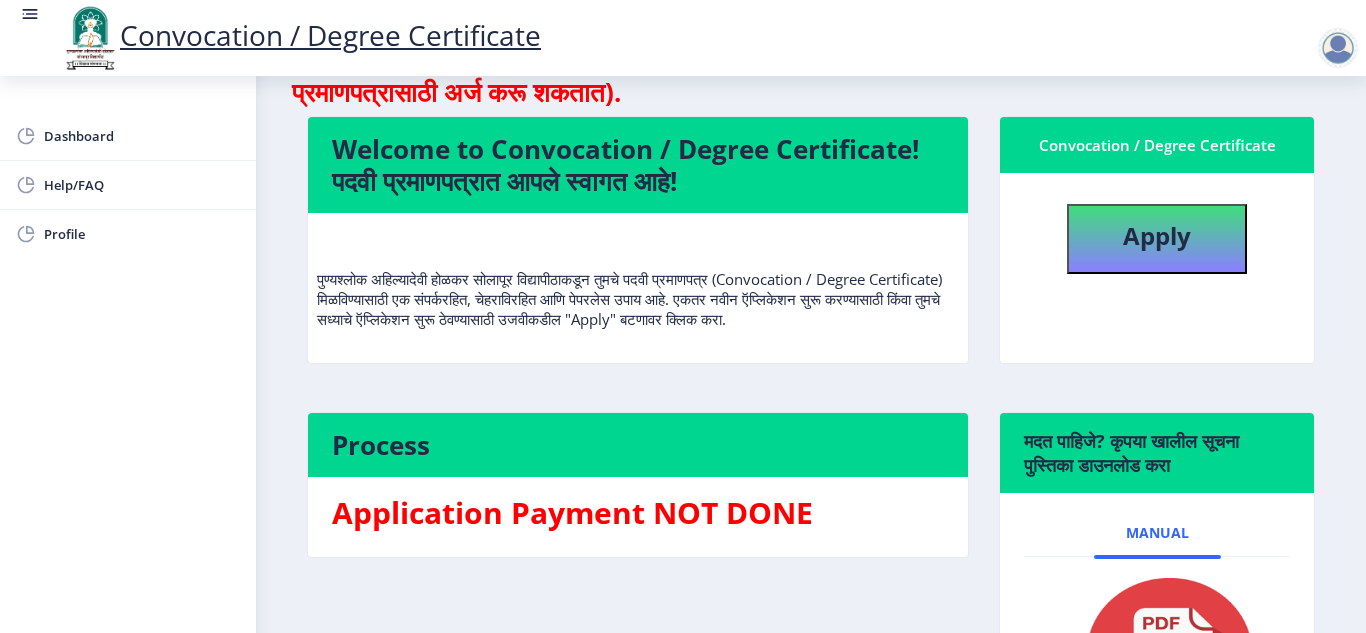 select 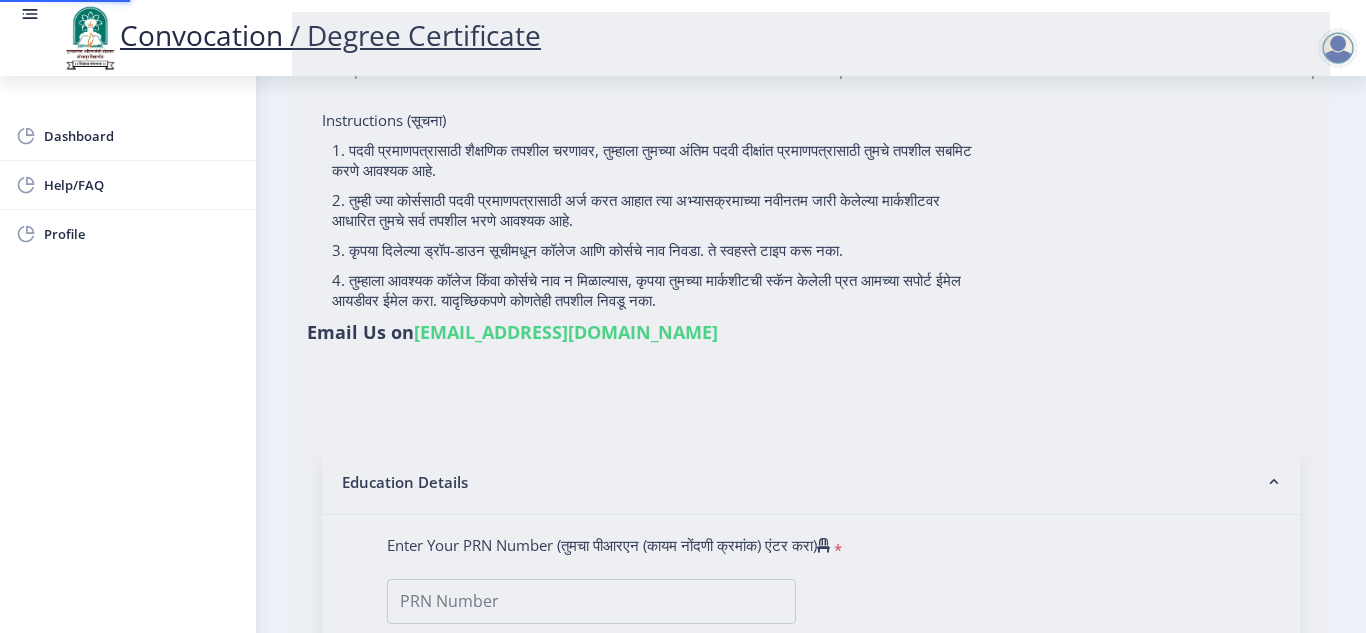 scroll, scrollTop: 0, scrollLeft: 0, axis: both 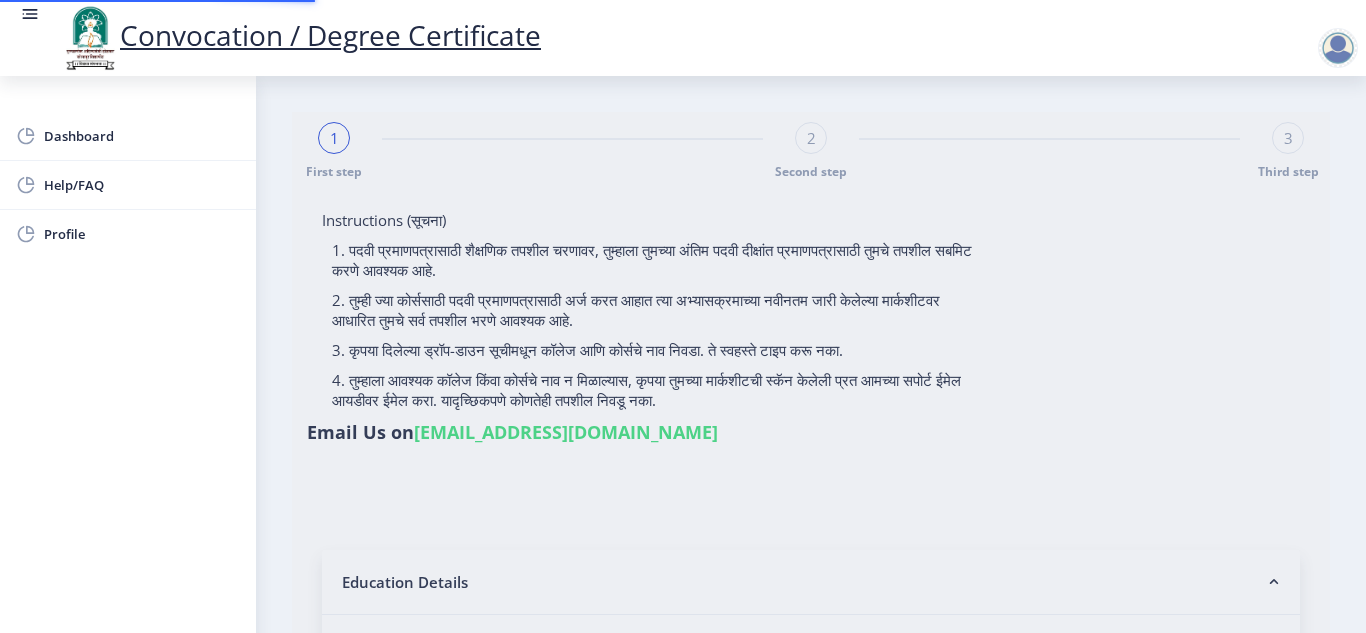 type on "[PERSON_NAME]" 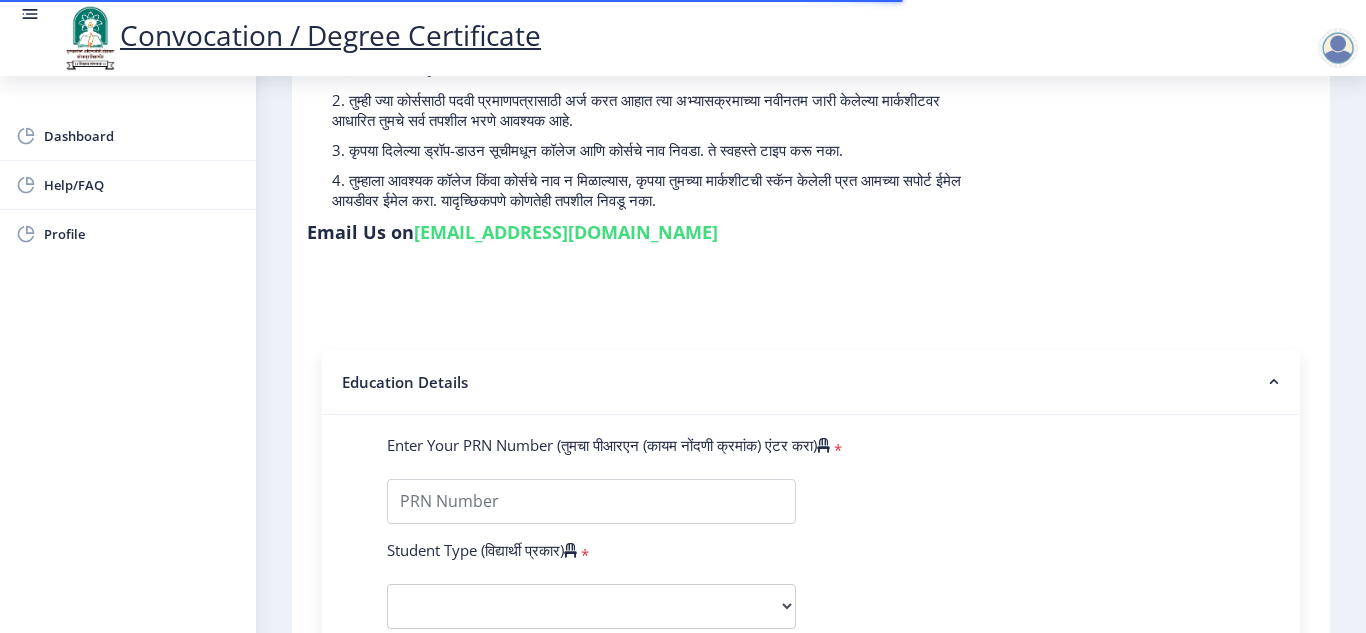 scroll, scrollTop: 400, scrollLeft: 0, axis: vertical 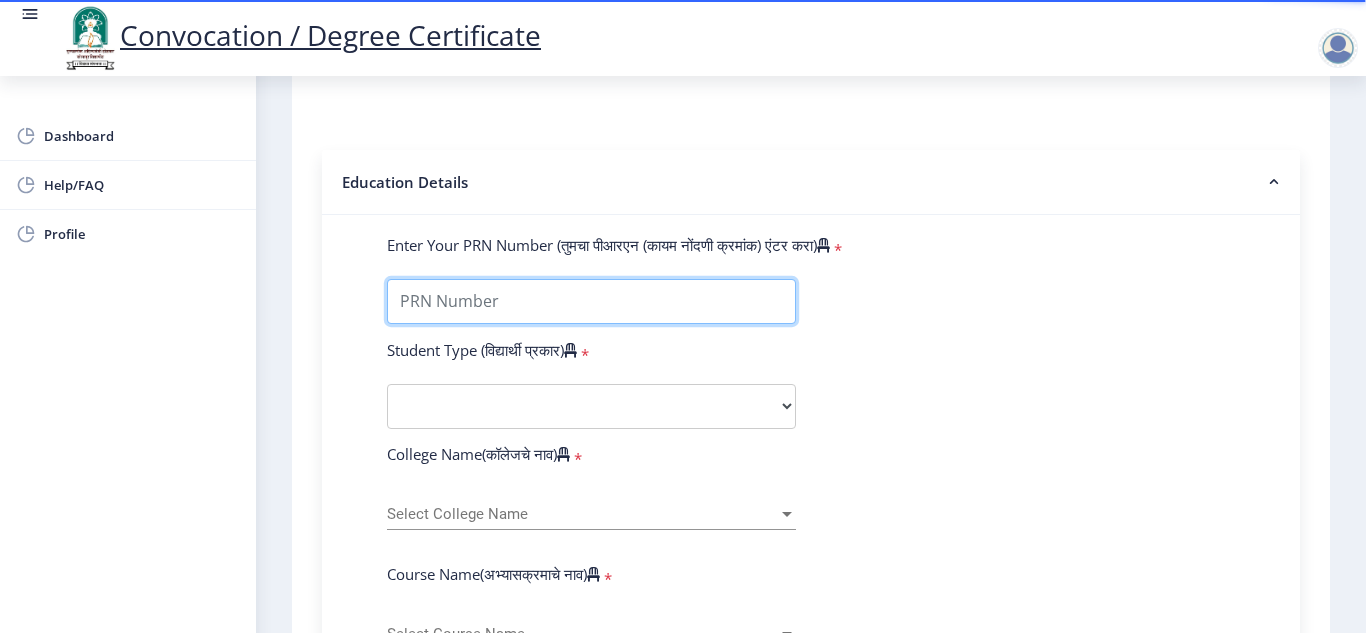 click on "Enter Your PRN Number (तुमचा पीआरएन (कायम नोंदणी क्रमांक) एंटर करा)" at bounding box center [591, 301] 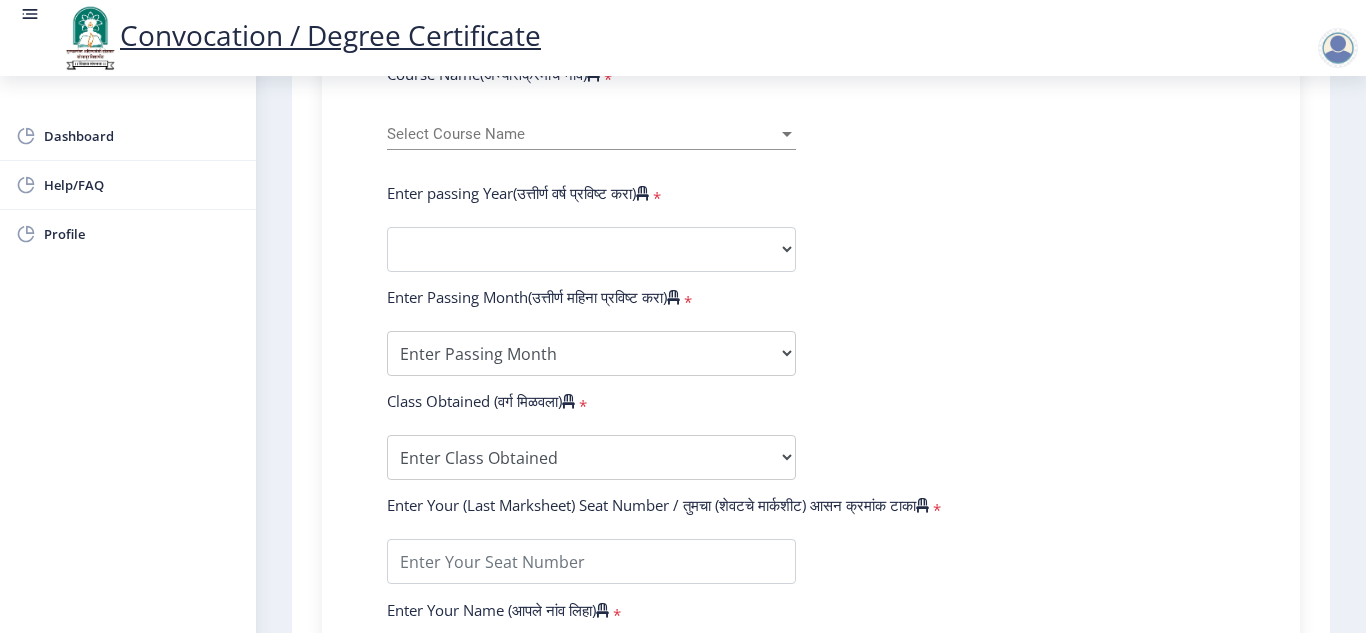 scroll, scrollTop: 1000, scrollLeft: 0, axis: vertical 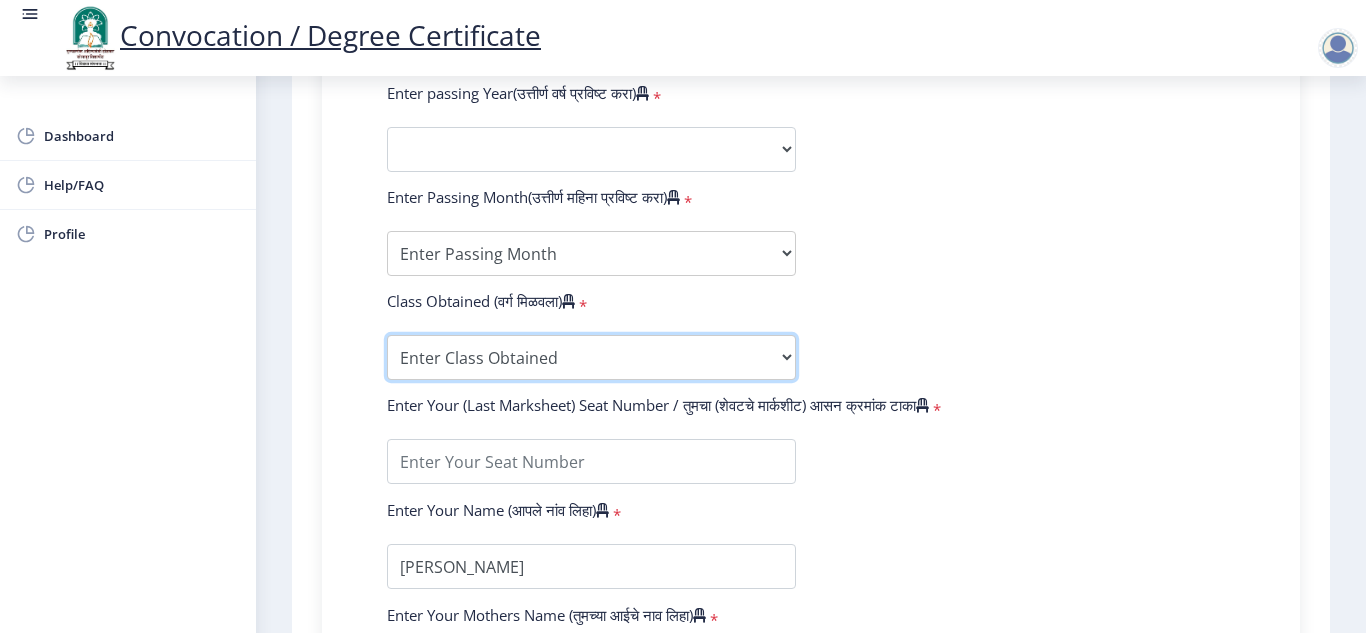 click on "Enter Class Obtained DISTINCTION FIRST CLASS HIGHER SECOND CLASS SECOND CLASS PASS CLASS OUTSTANDING - EXEMPLARY FIRST CLASS WITH DISTINCTION Grade O Grade A+ Grade A Grade B+ Grade B Grade C+ Grade C Grade D Grade E" at bounding box center (591, 357) 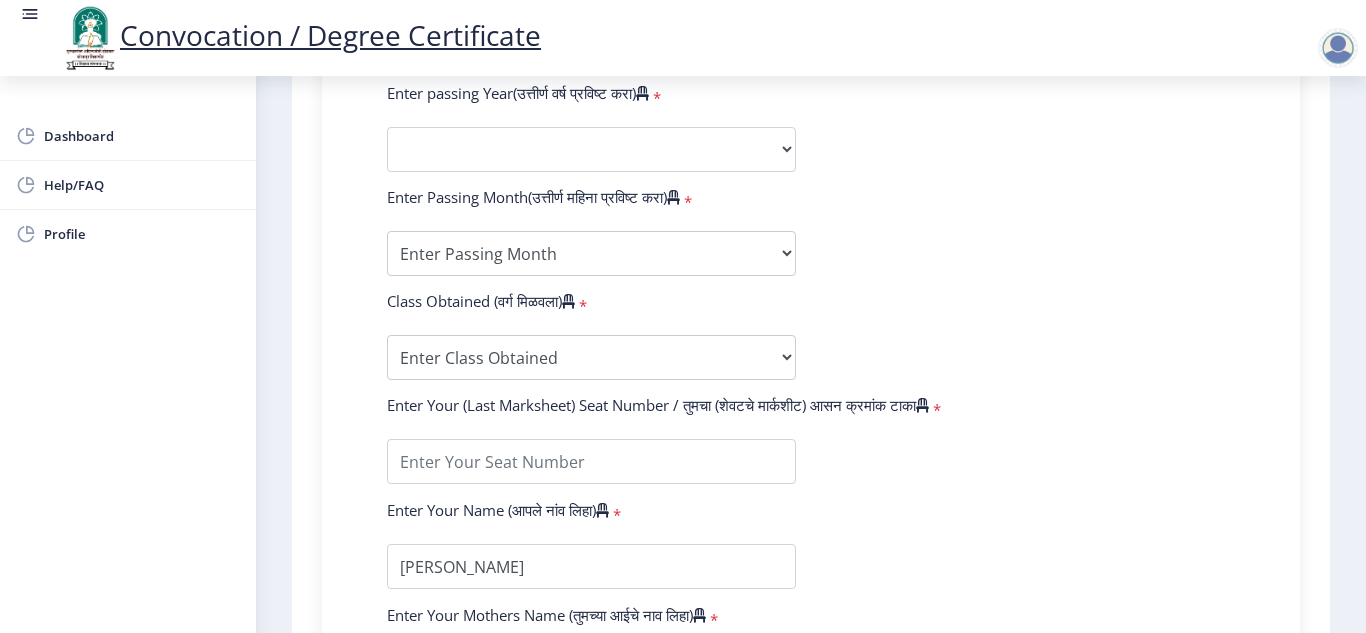 click on "Enter Your PRN Number (तुमचा पीआरएन (कायम नोंदणी क्रमांक) एंटर करा)   * Student Type (विद्यार्थी प्रकार)    * Select Student Type Regular External College Name(कॉलेजचे नाव)   * Select College Name Select College Name Course Name(अभ्यासक्रमाचे नाव)   * Select Course Name Select Course Name Enter passing Year(उत्तीर्ण वर्ष प्रविष्ट करा)   *  2025   2024   2023   2022   2021   2020   2019   2018   2017   2016   2015   2014   2013   2012   2011   2010   2009   2008   2007   2006   2005   2004   2003   2002   2001   2000   1999   1998   1997   1996   1995   1994   1993   1992   1991   1990   1989   1988   1987   1986   1985   1984   1983   1982   1981   1980   1979   1978   1977   1976  Enter Passing Month(उत्तीर्ण महिना प्रविष्ट करा)   * Enter Passing Month" 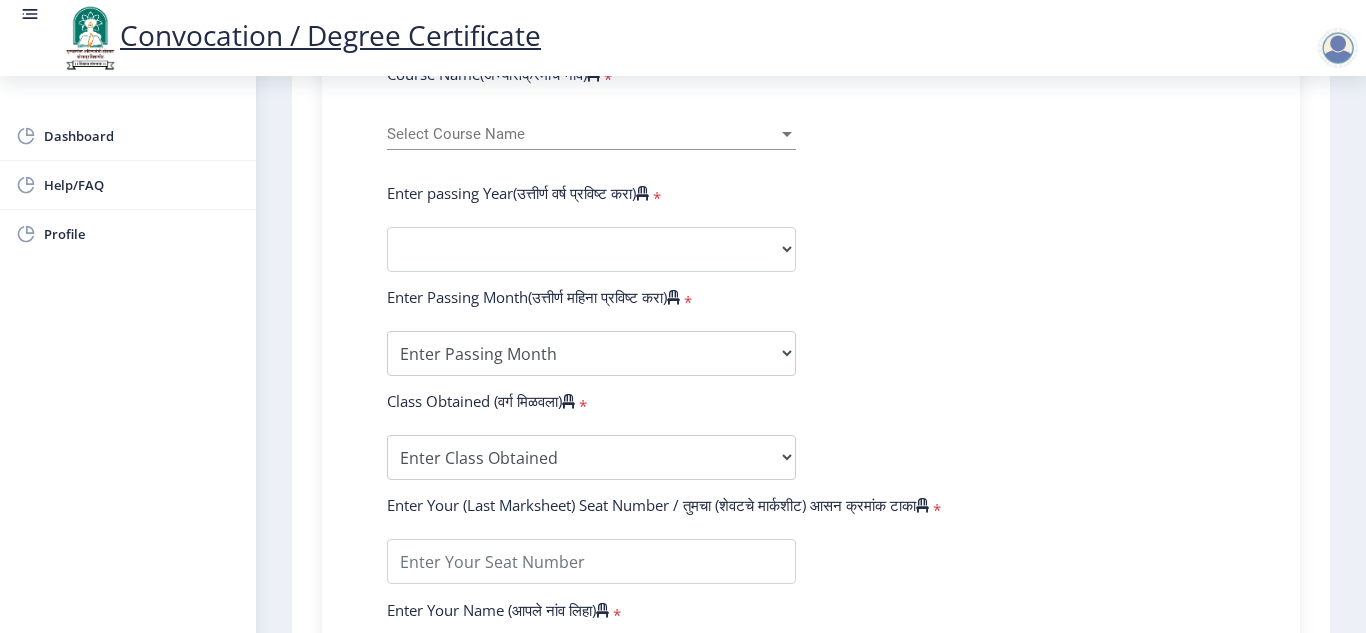scroll, scrollTop: 1100, scrollLeft: 0, axis: vertical 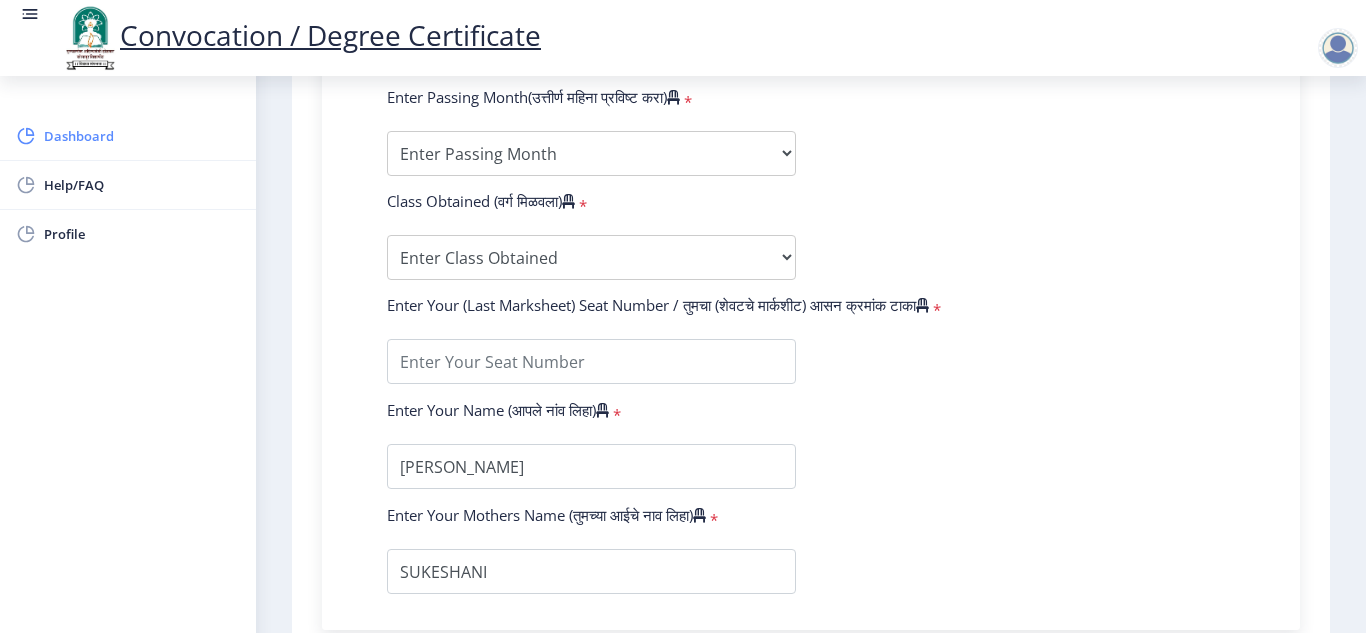 click on "Dashboard" 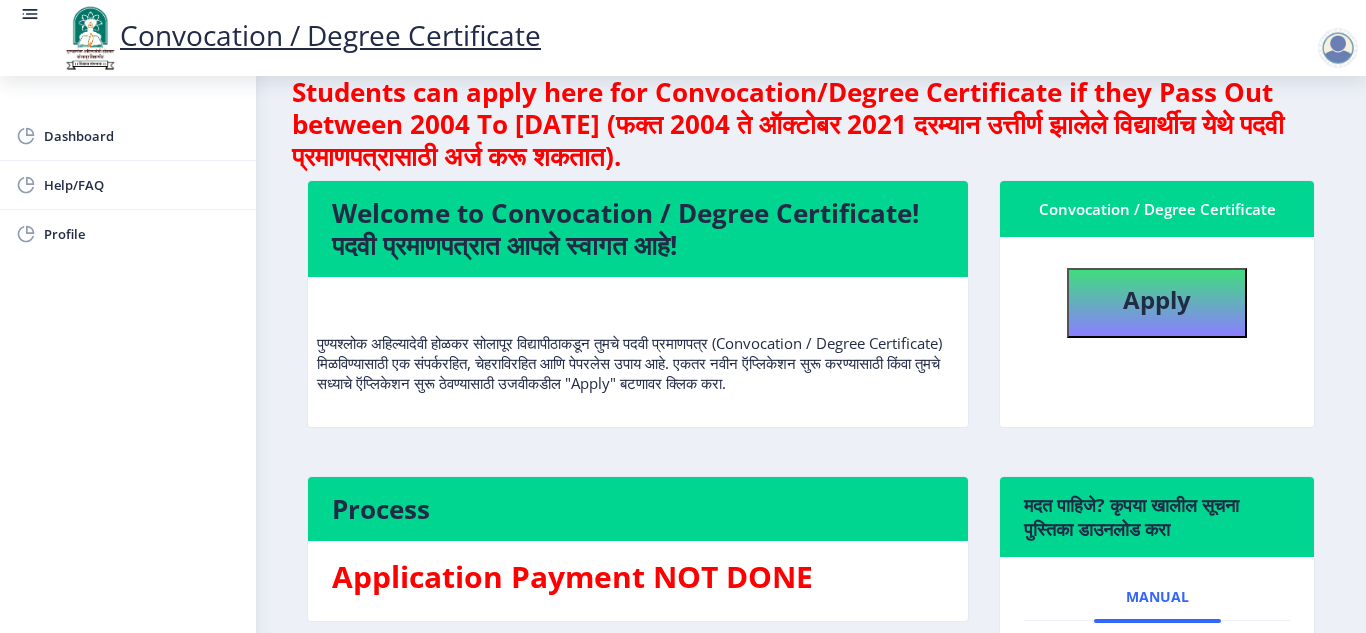 scroll, scrollTop: 0, scrollLeft: 0, axis: both 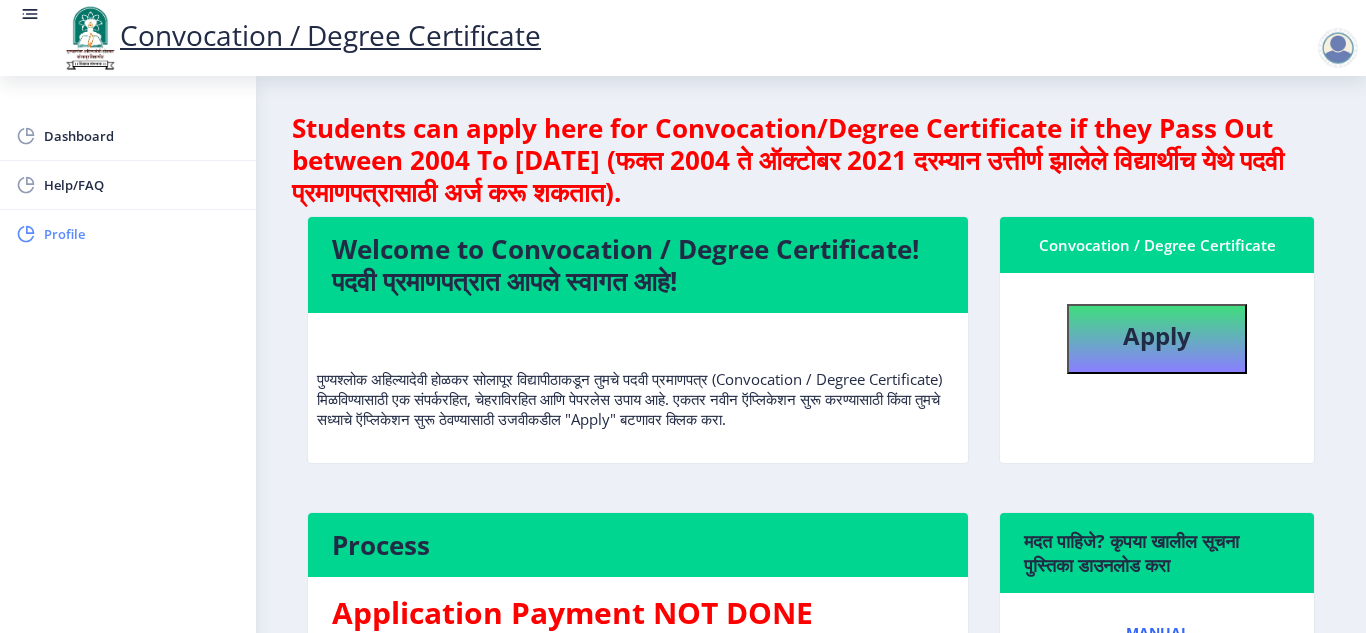 click on "Profile" 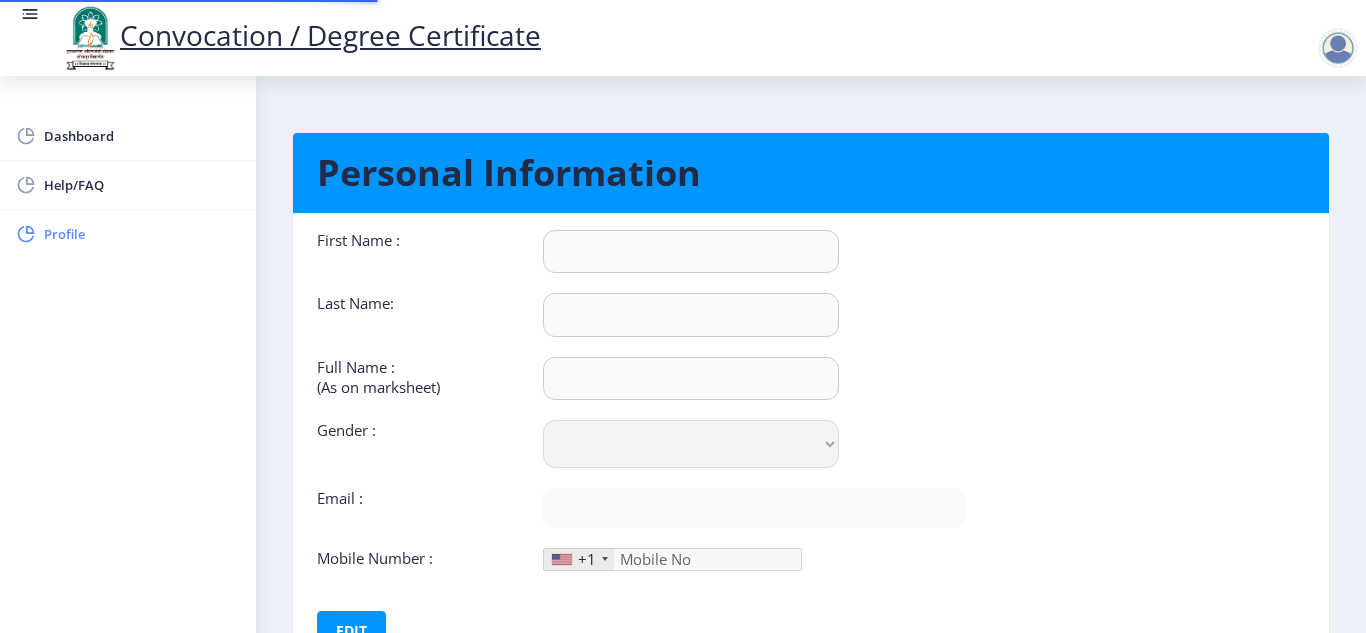 type on "DARSHAN" 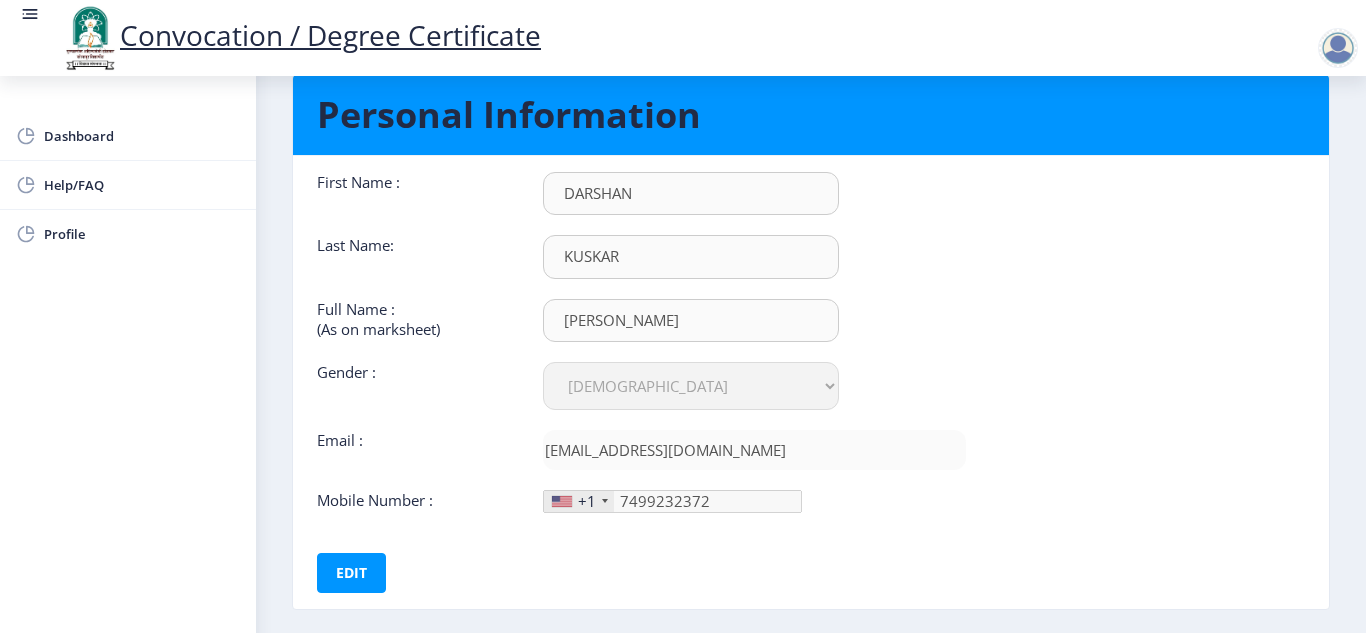 scroll, scrollTop: 0, scrollLeft: 0, axis: both 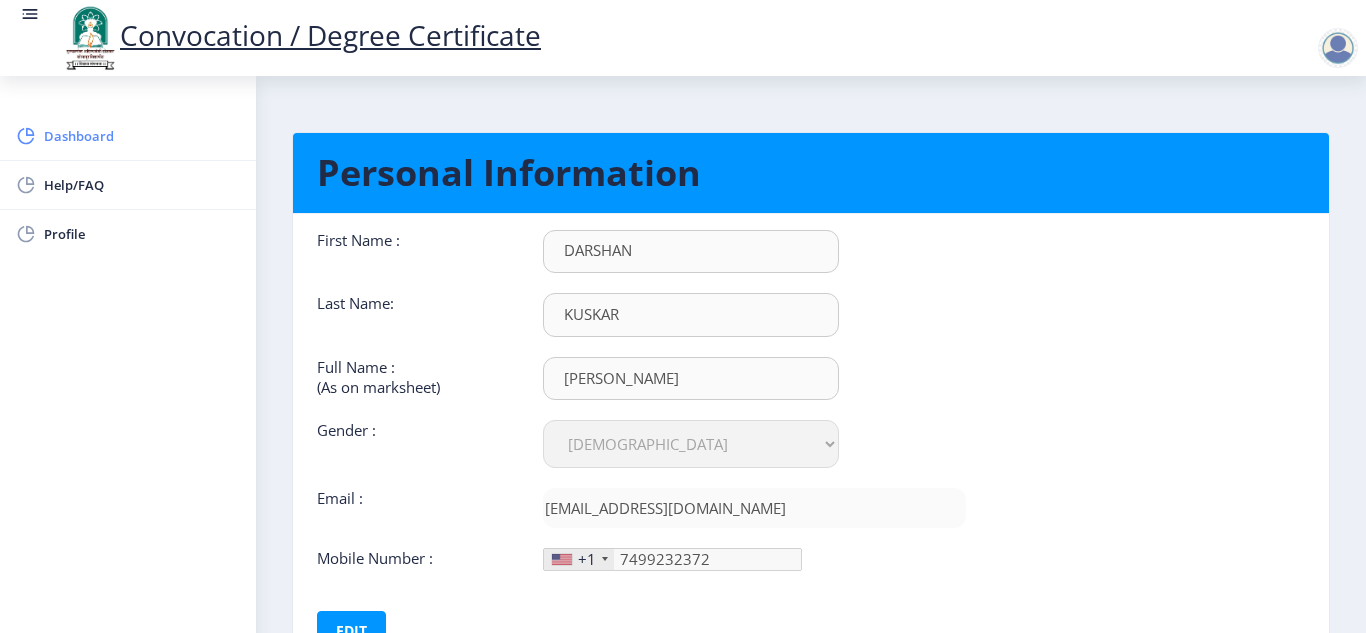 click on "Dashboard" 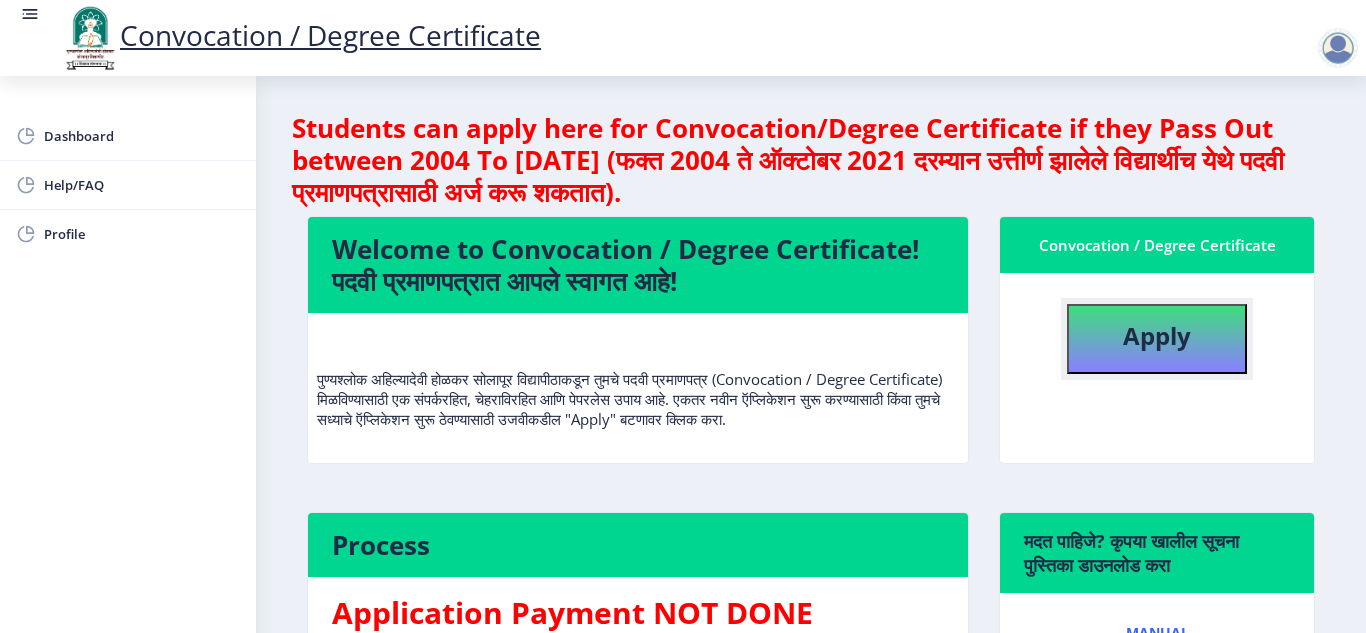 click on "Apply" 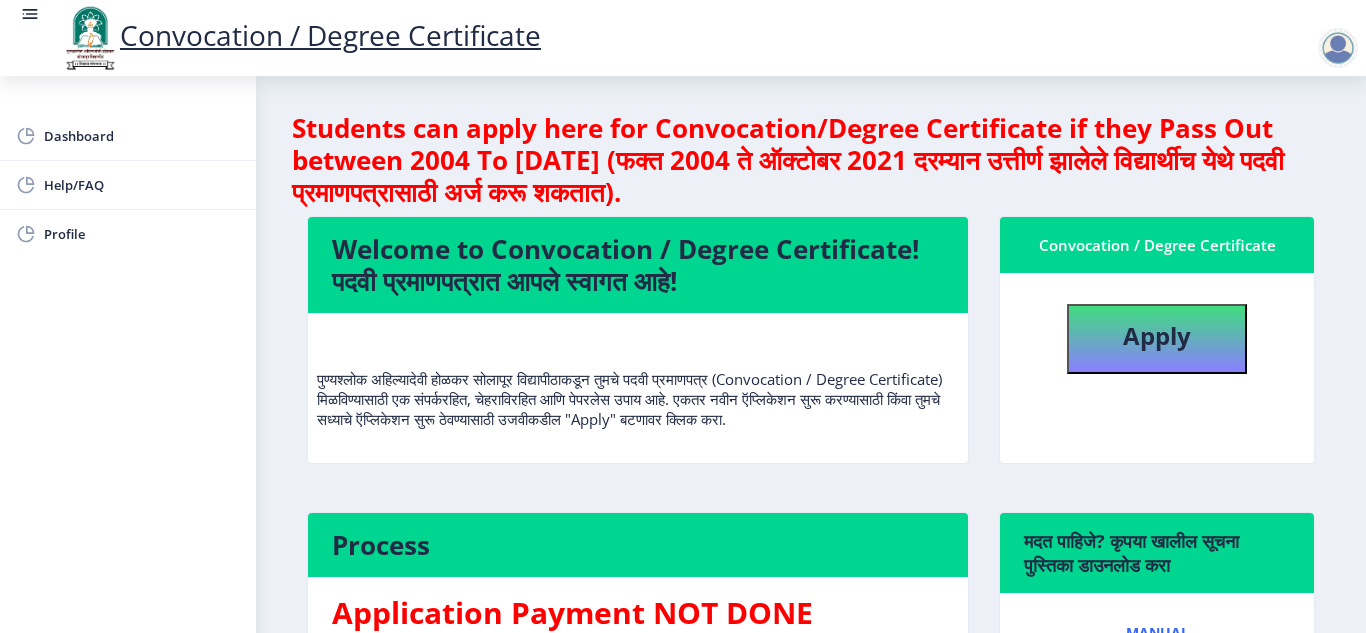 select 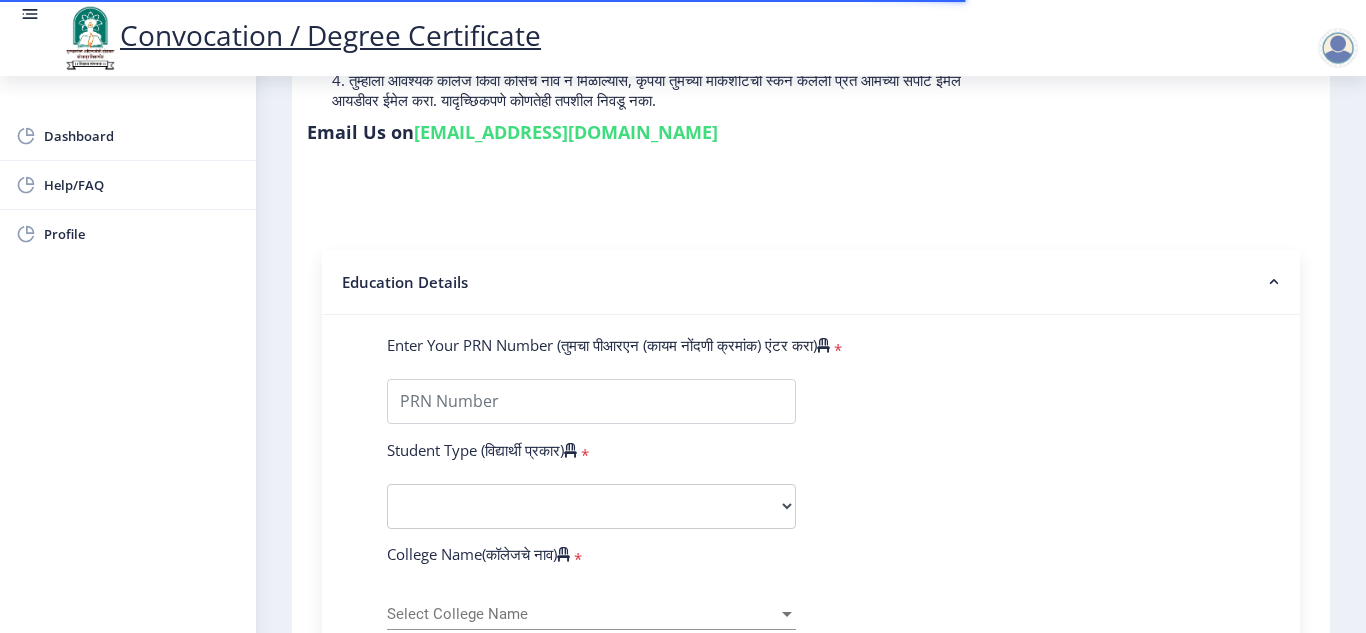 scroll, scrollTop: 400, scrollLeft: 0, axis: vertical 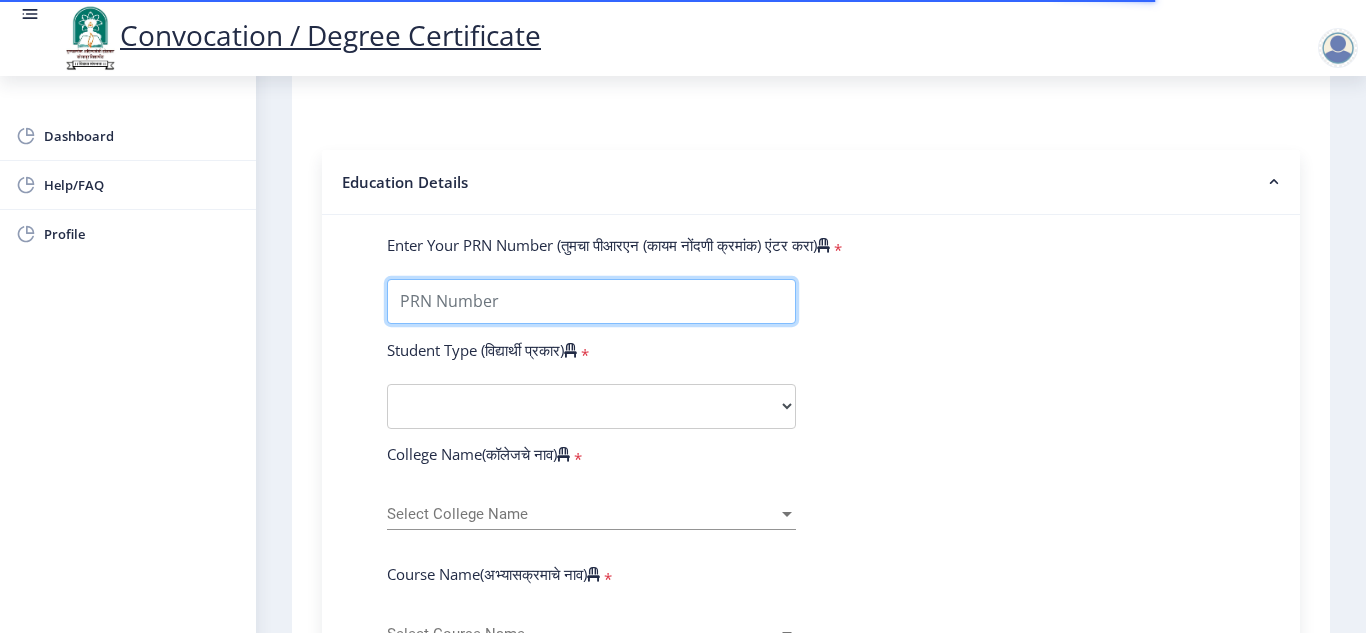click on "Enter Your PRN Number (तुमचा पीआरएन (कायम नोंदणी क्रमांक) एंटर करा)" at bounding box center (591, 301) 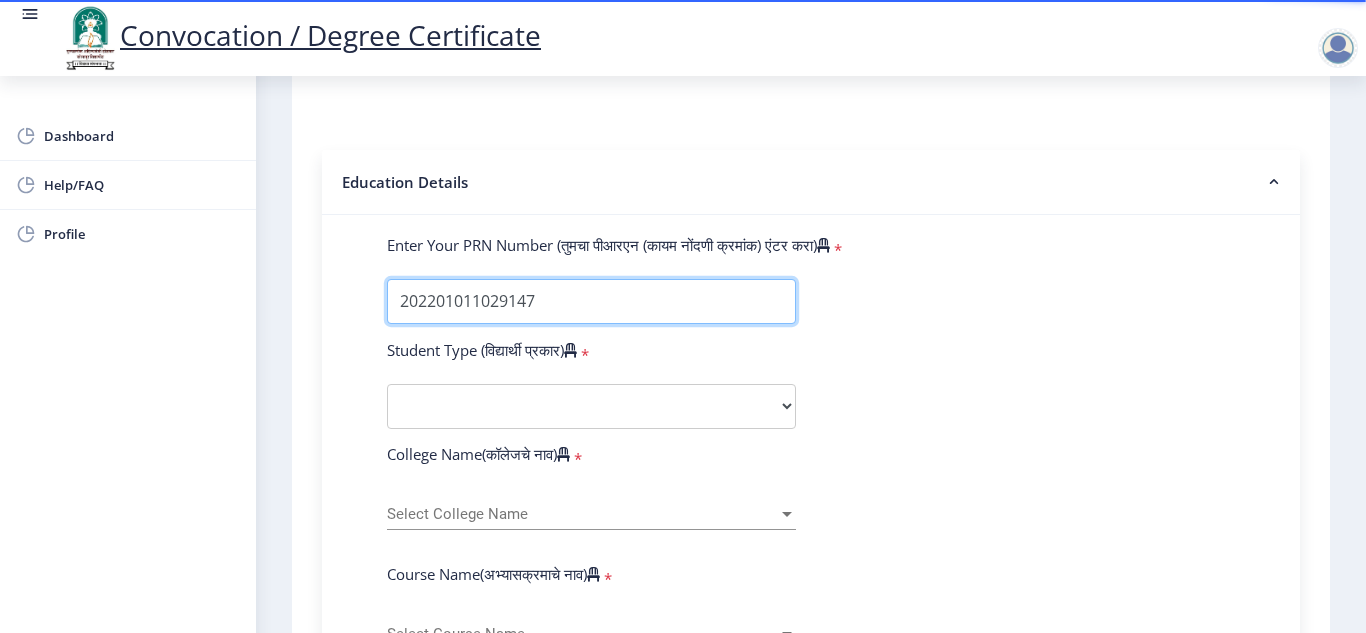 type on "202201011029147" 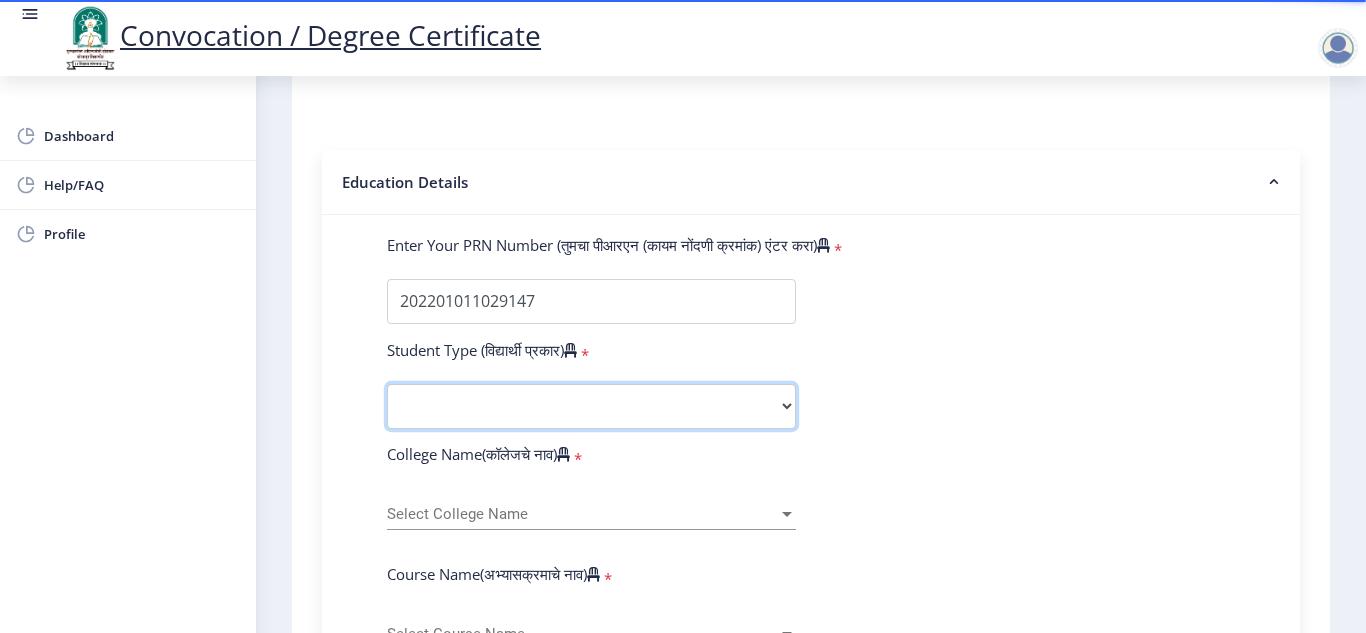 click on "Select Student Type Regular External" at bounding box center [591, 406] 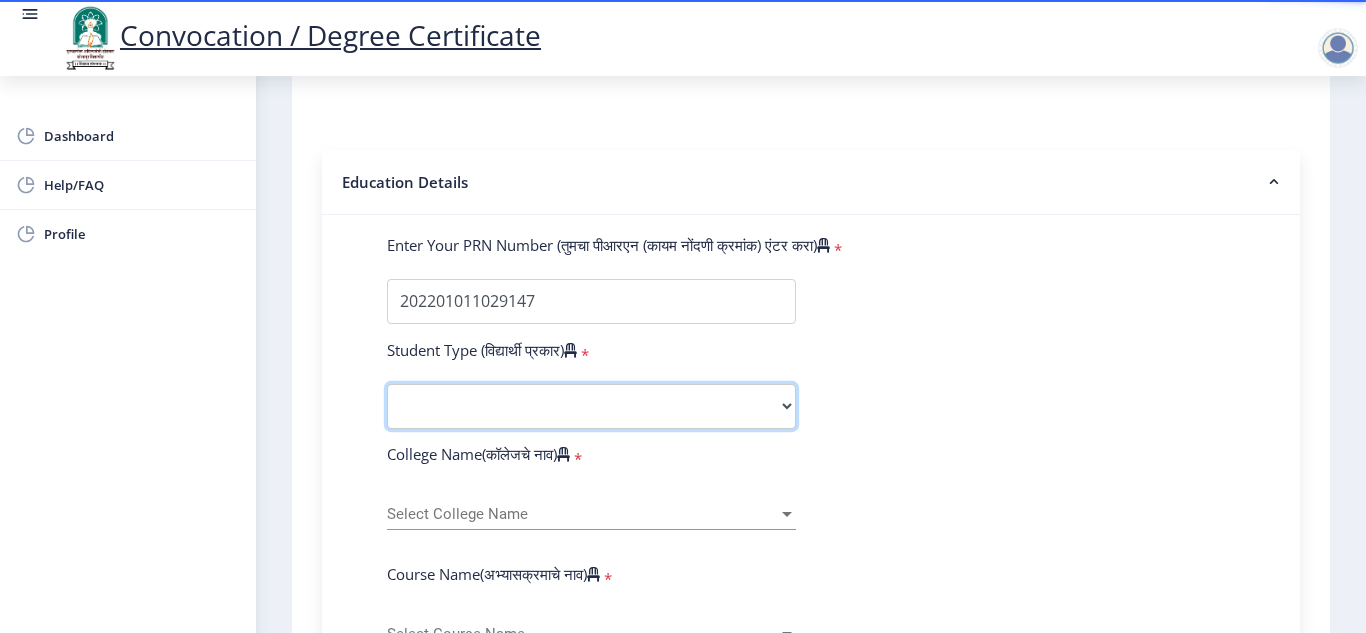 select on "Regular" 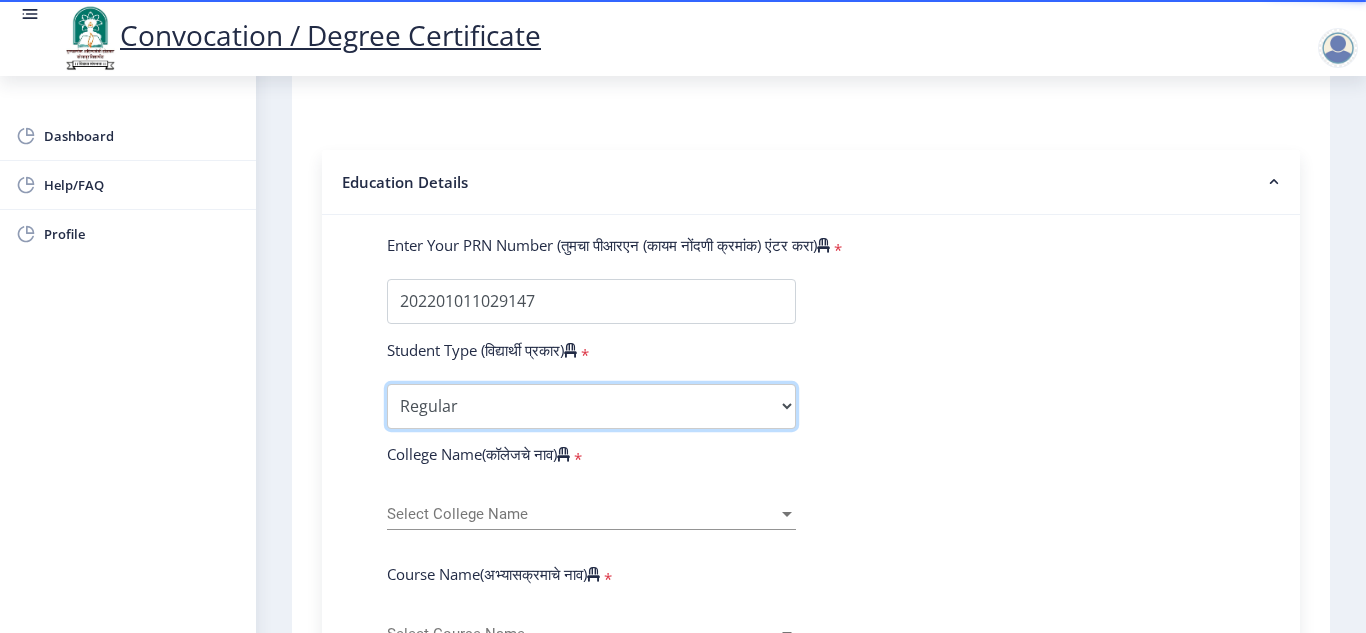 click on "Select Student Type Regular External" at bounding box center [591, 406] 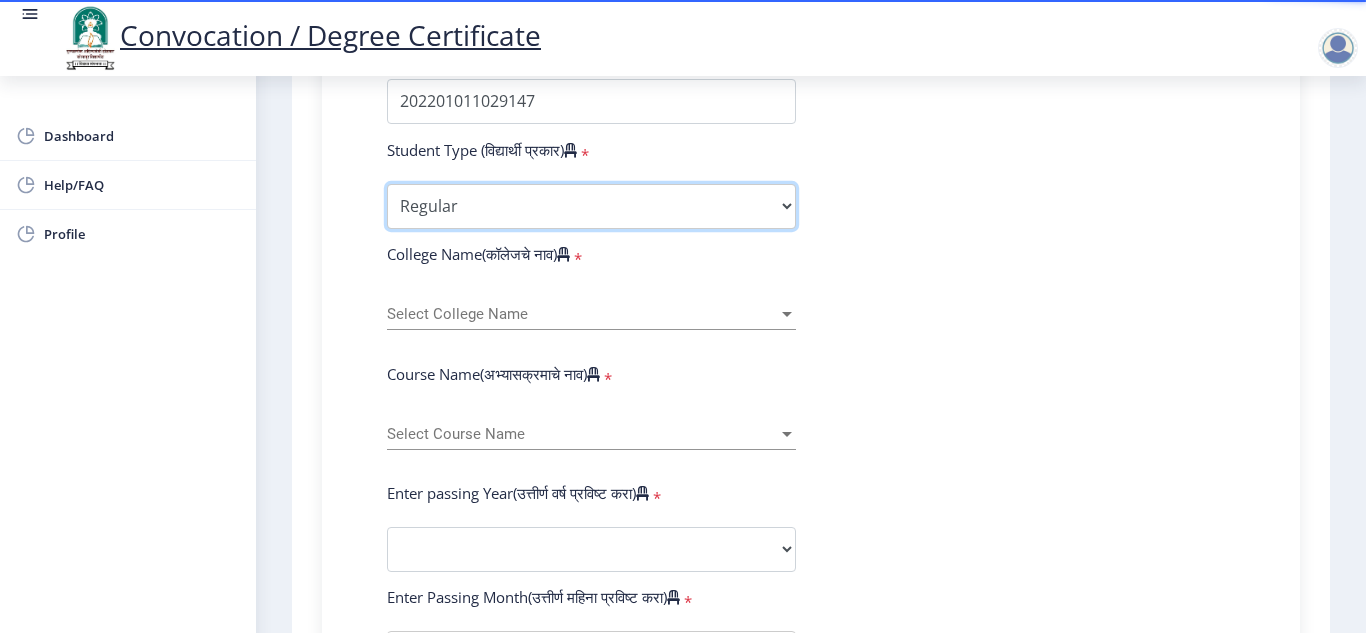 scroll, scrollTop: 700, scrollLeft: 0, axis: vertical 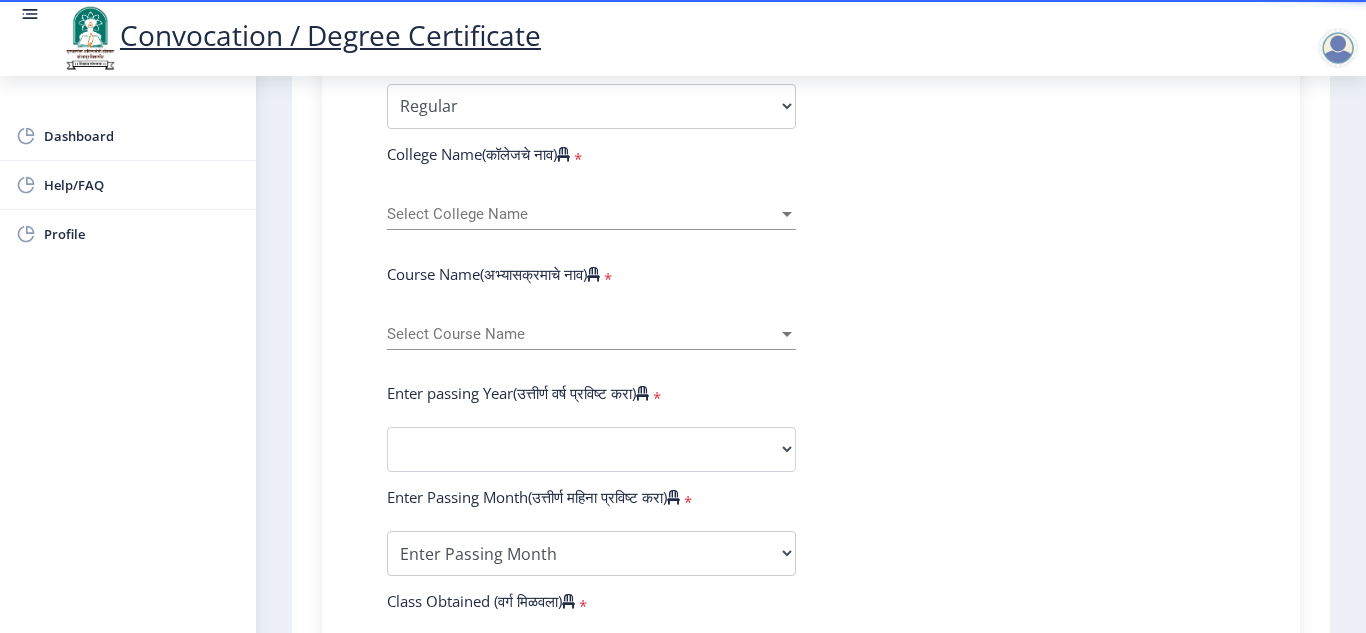 click on "Select College Name" at bounding box center (582, 214) 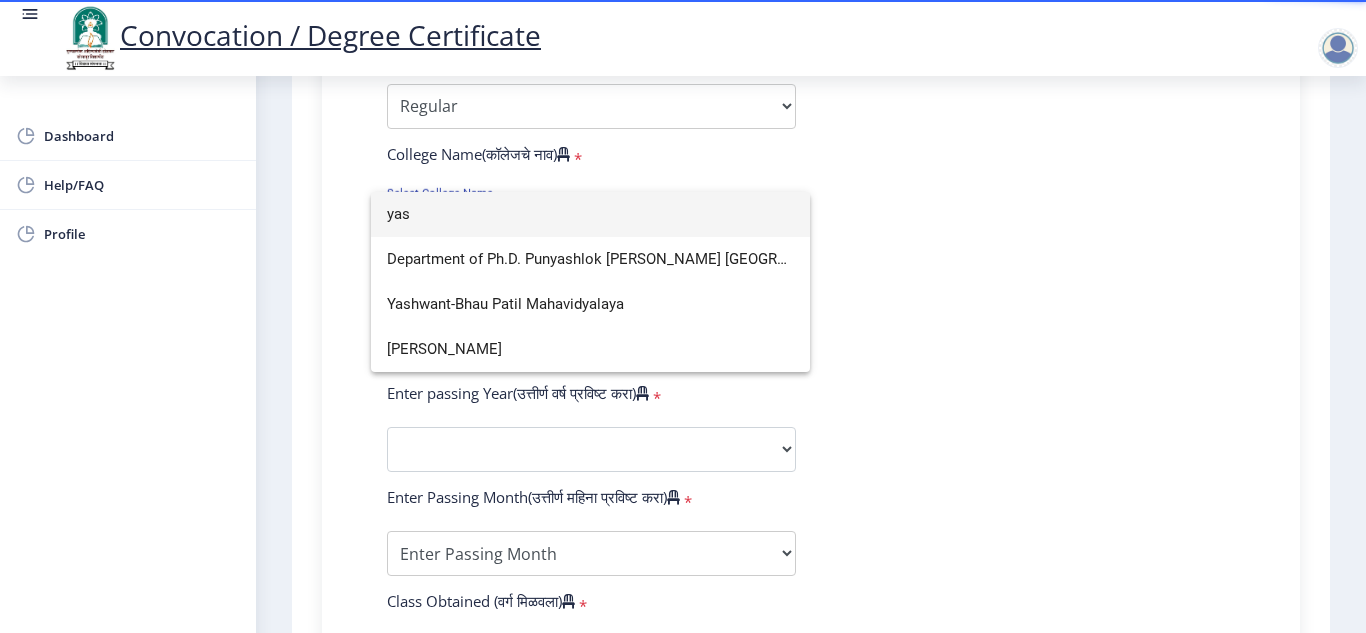 scroll, scrollTop: 0, scrollLeft: 0, axis: both 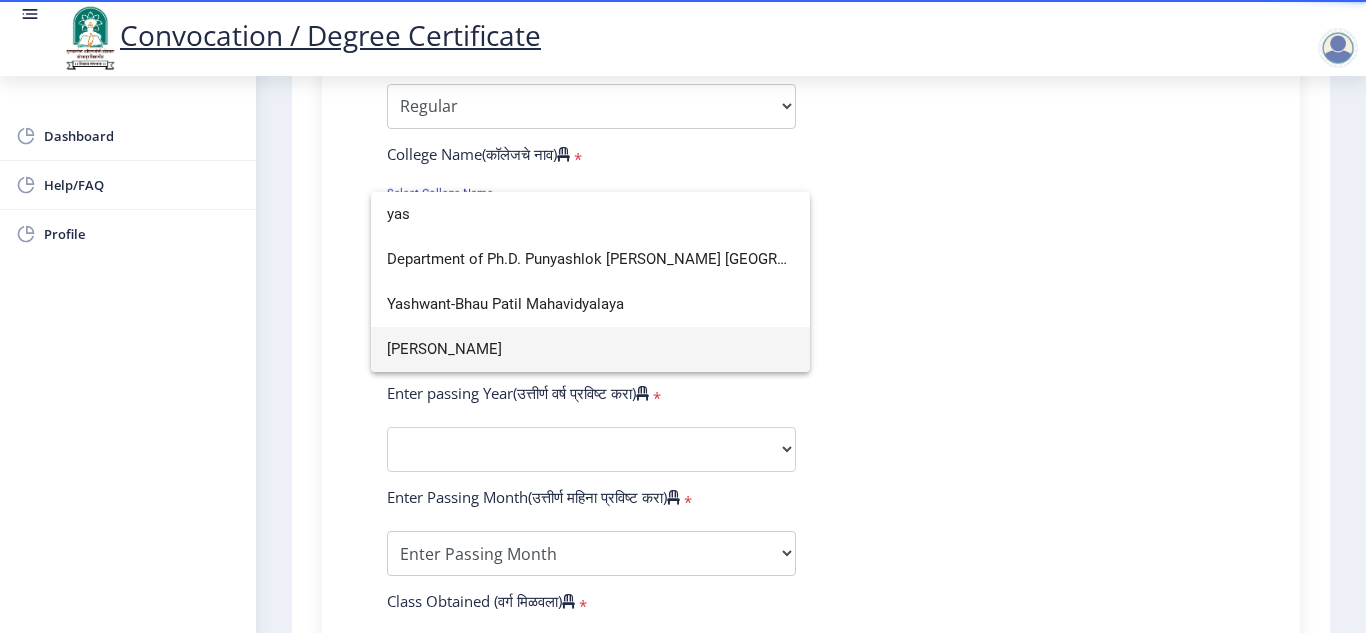 type on "yas" 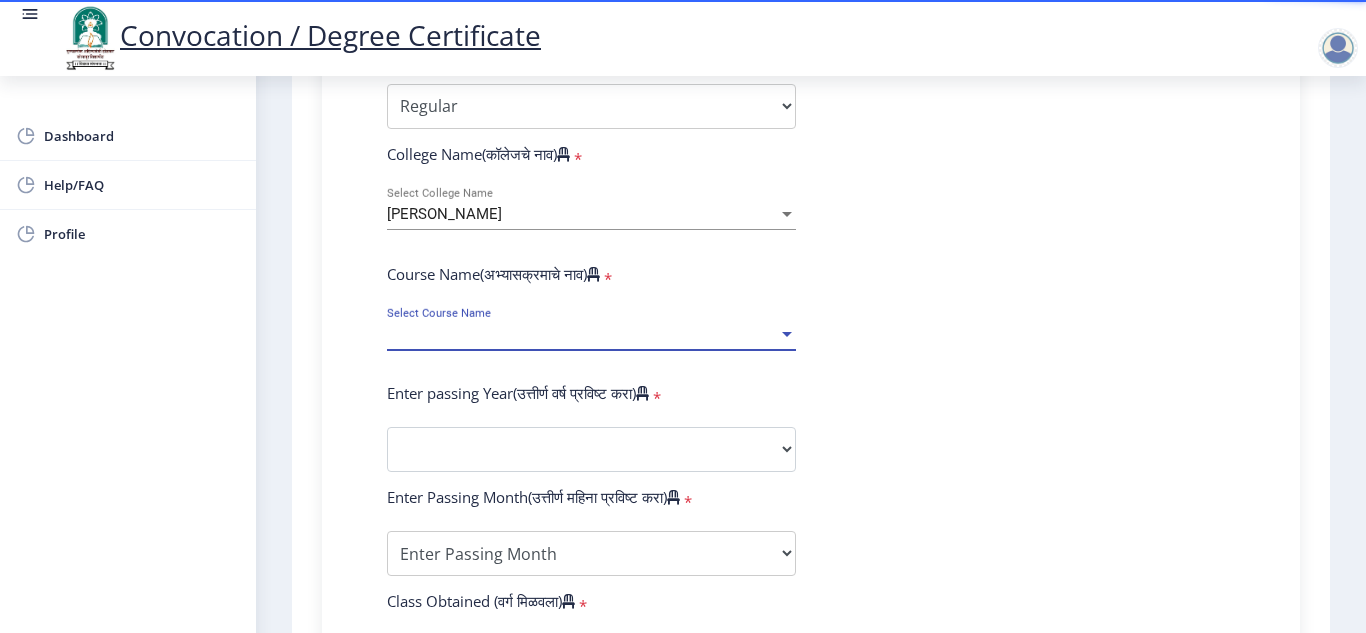 click on "Select Course Name" at bounding box center (582, 334) 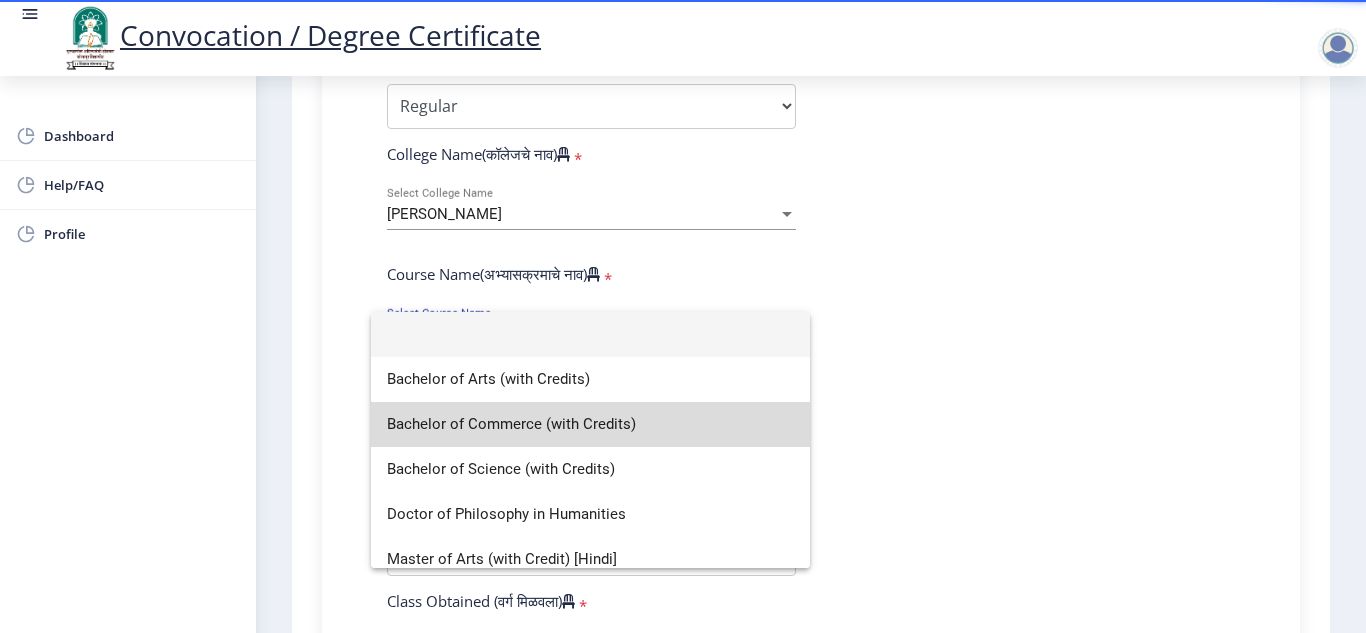 click on "Bachelor of Commerce (with Credits)" at bounding box center [590, 424] 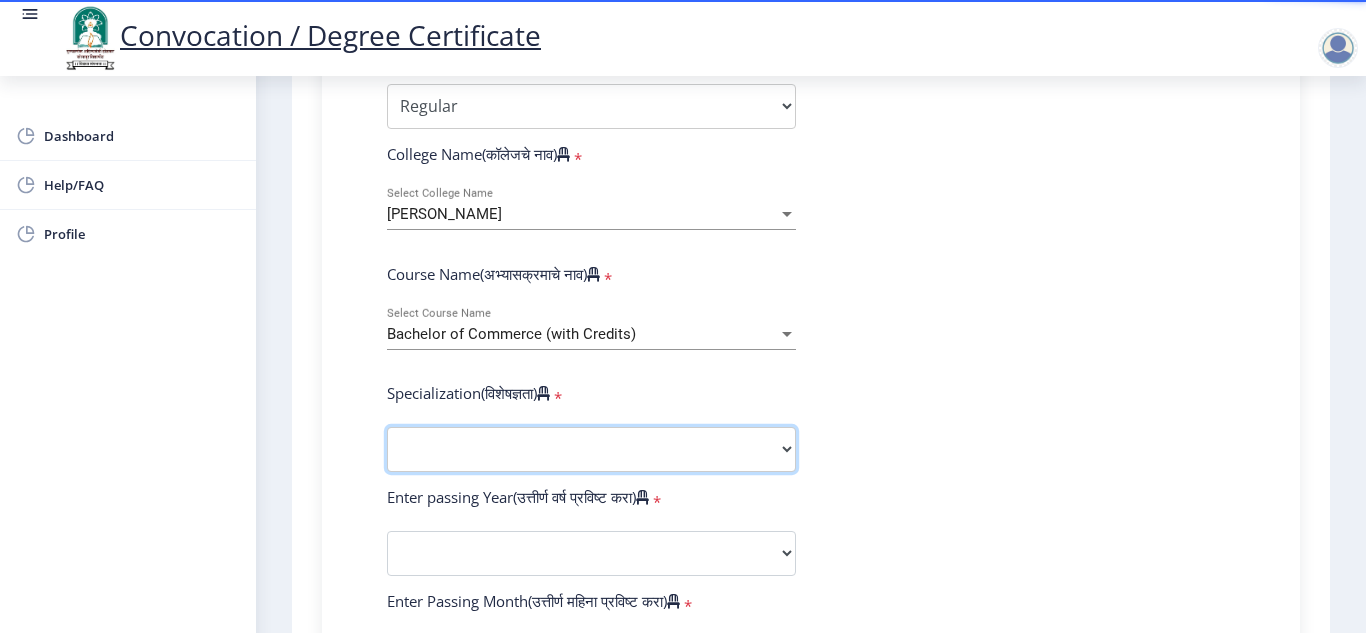 click on "Specialization Banking Advanced Accountancy Advanced Banking Advanced Cost Accounting Advanced Costing Industrial Management Insurance Advanced Insurance Advanced Statistics Other" at bounding box center (591, 449) 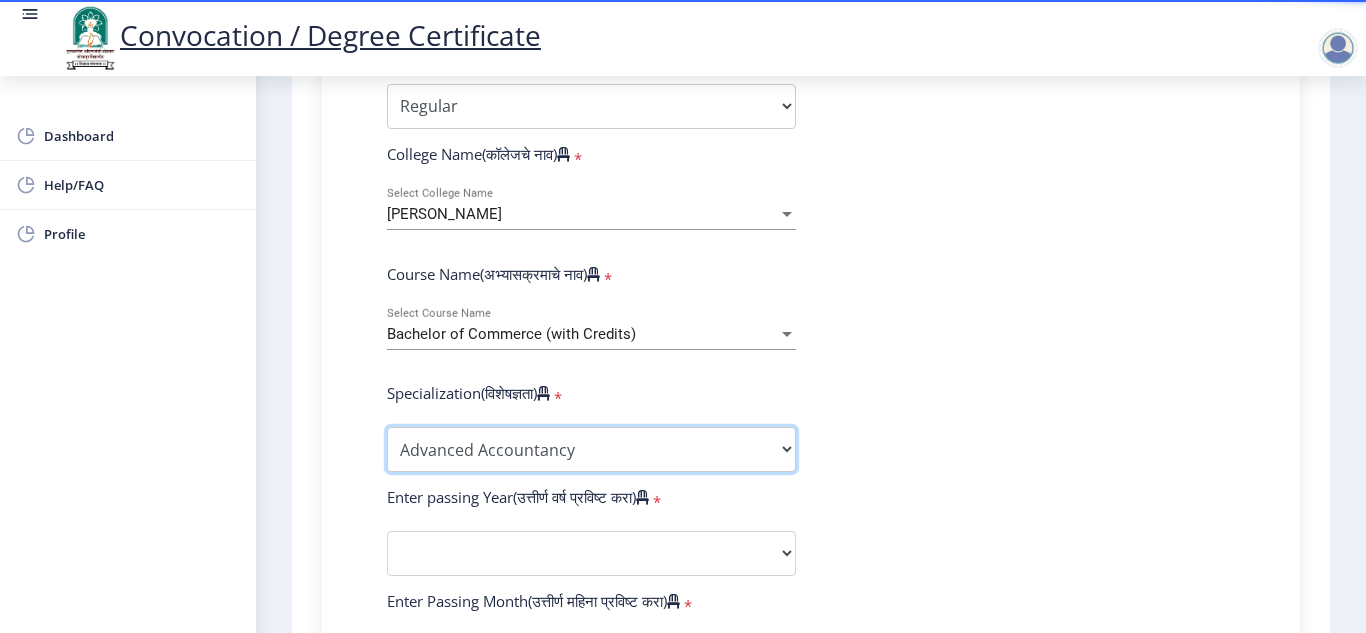 click on "Specialization Banking Advanced Accountancy Advanced Banking Advanced Cost Accounting Advanced Costing Industrial Management Insurance Advanced Insurance Advanced Statistics Other" at bounding box center [591, 449] 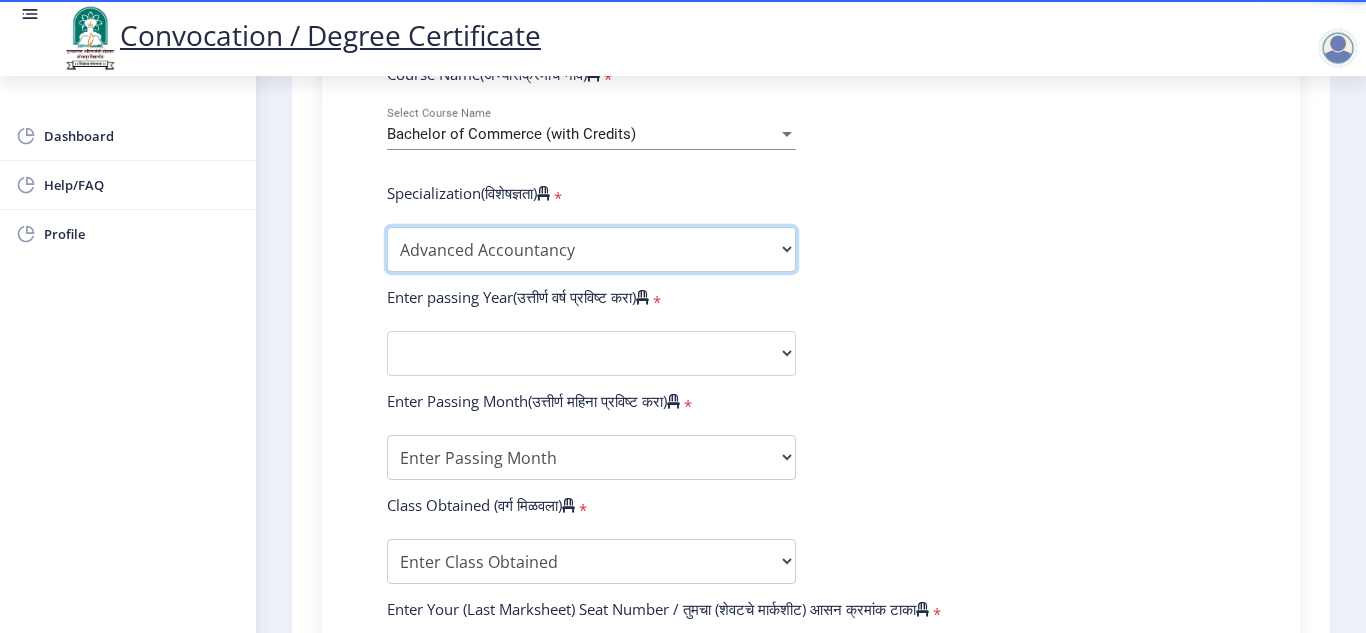 click on "Specialization Banking Advanced Accountancy Advanced Banking Advanced Cost Accounting Advanced Costing Industrial Management Insurance Advanced Insurance Advanced Statistics Other" at bounding box center [591, 249] 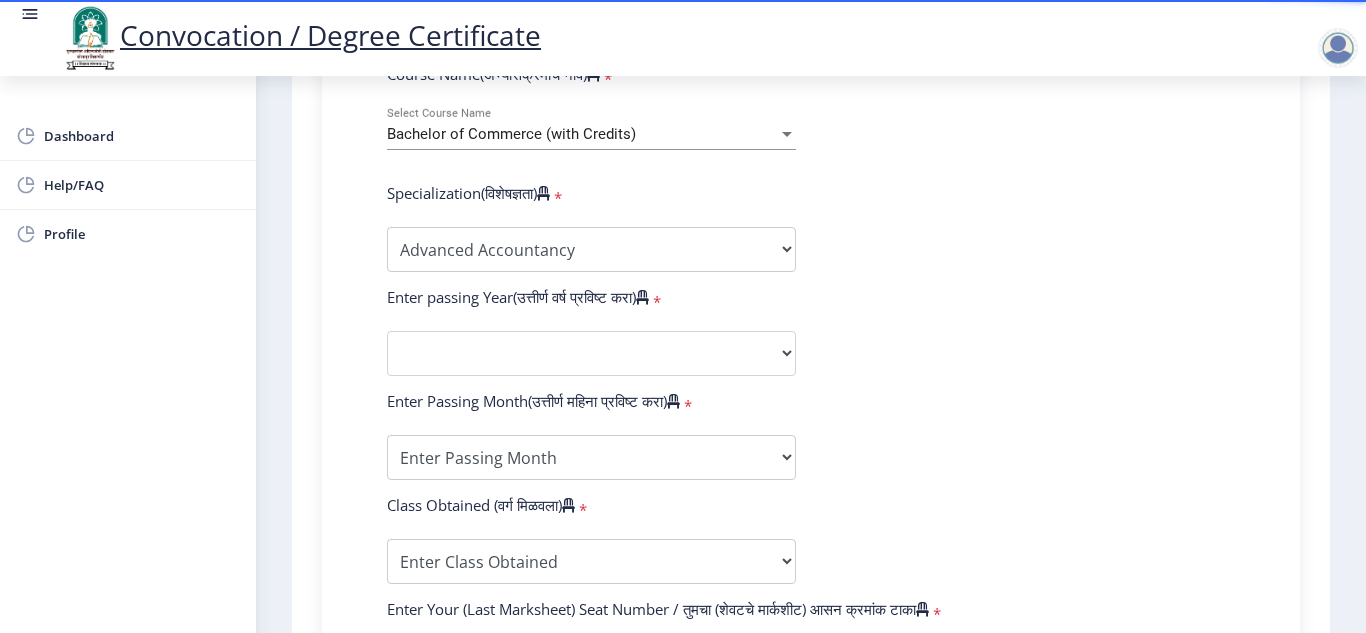 click on "Enter Your PRN Number (तुमचा पीआरएन (कायम नोंदणी क्रमांक) एंटर करा)   * Student Type (विद्यार्थी प्रकार)    * Select Student Type Regular External College Name(कॉलेजचे नाव)   * [PERSON_NAME] Select College Name Course Name(अभ्यासक्रमाचे नाव)   * Bachelor of Commerce (with Credits) Select Course Name  Specialization(विशेषज्ञता)   * Specialization Banking Advanced Accountancy Advanced Banking Advanced Cost Accounting Advanced Costing Industrial Management Insurance Advanced Insurance Advanced Statistics Other Enter passing Year(उत्तीर्ण वर्ष प्रविष्ट करा)   *  2025   2024   2023   2022   2021   2020   2019   2018   2017   2016   2015   2014   2013   2012   2011   2010   2009   2008   2007   2006   2005   2004   2003   2002   2001   2000   1999   1998   1997  * May" 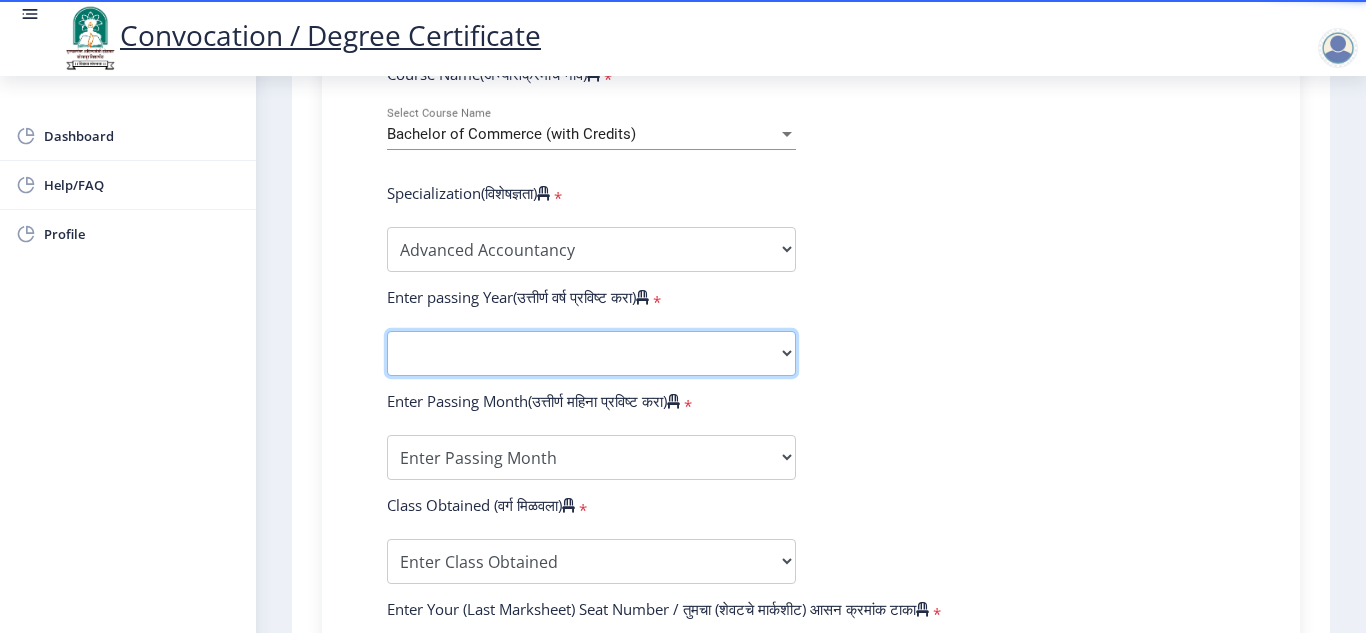 click on "2025   2024   2023   2022   2021   2020   2019   2018   2017   2016   2015   2014   2013   2012   2011   2010   2009   2008   2007   2006   2005   2004   2003   2002   2001   2000   1999   1998   1997   1996   1995   1994   1993   1992   1991   1990   1989   1988   1987   1986   1985   1984   1983   1982   1981   1980   1979   1978   1977   1976" 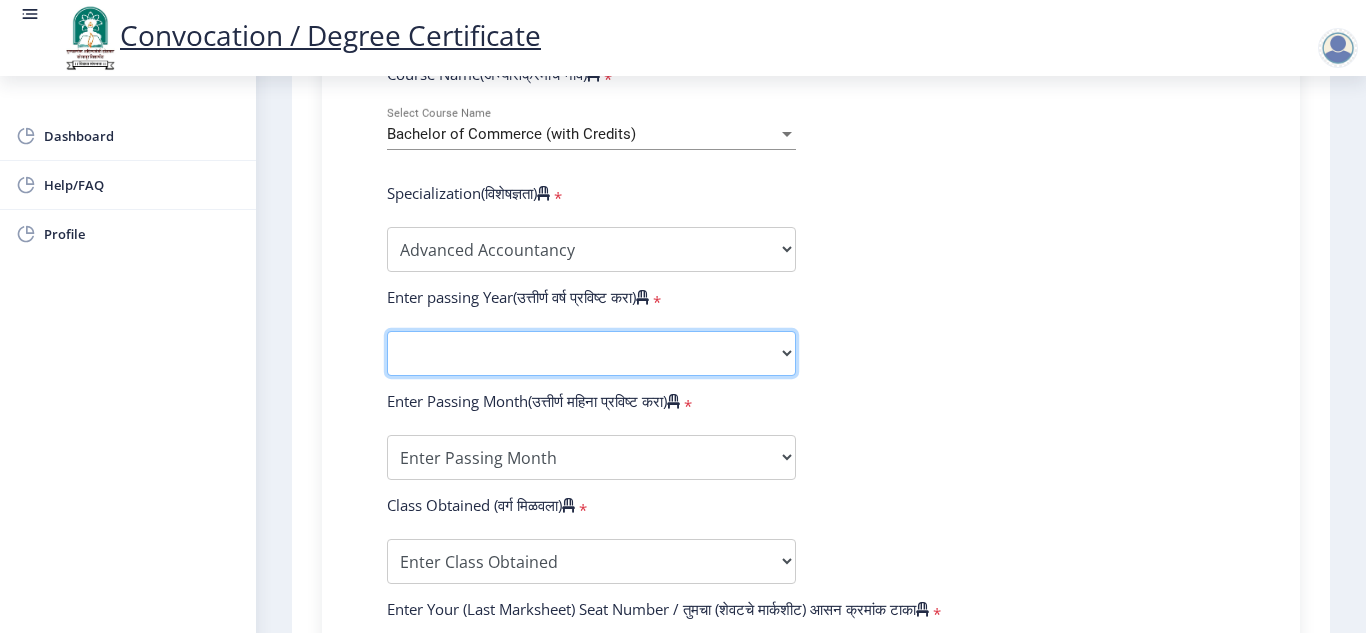 select on "2025" 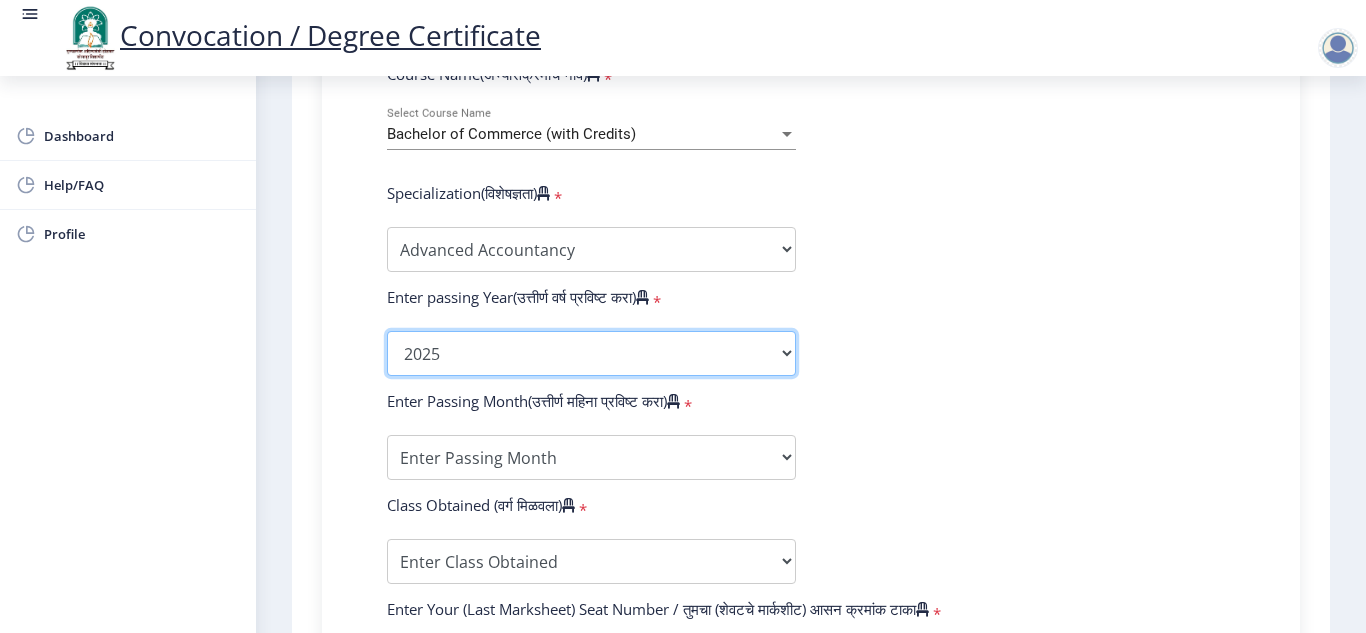 click on "2025   2024   2023   2022   2021   2020   2019   2018   2017   2016   2015   2014   2013   2012   2011   2010   2009   2008   2007   2006   2005   2004   2003   2002   2001   2000   1999   1998   1997   1996   1995   1994   1993   1992   1991   1990   1989   1988   1987   1986   1985   1984   1983   1982   1981   1980   1979   1978   1977   1976" 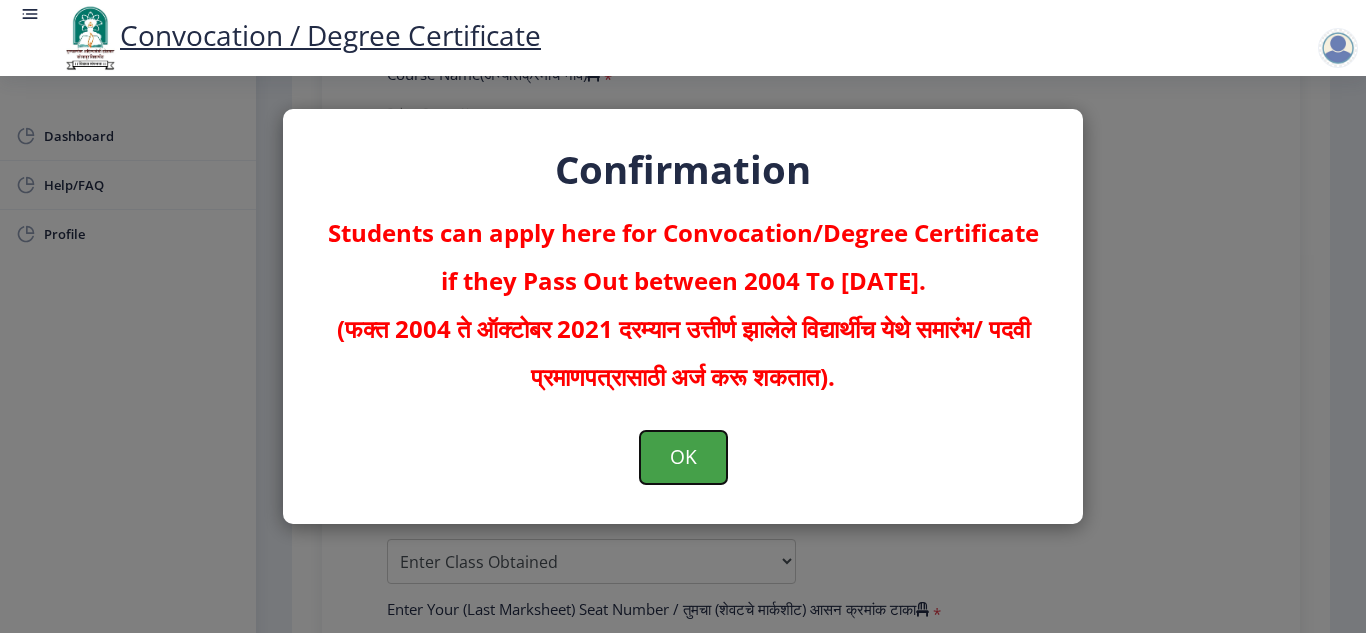click on "OK" 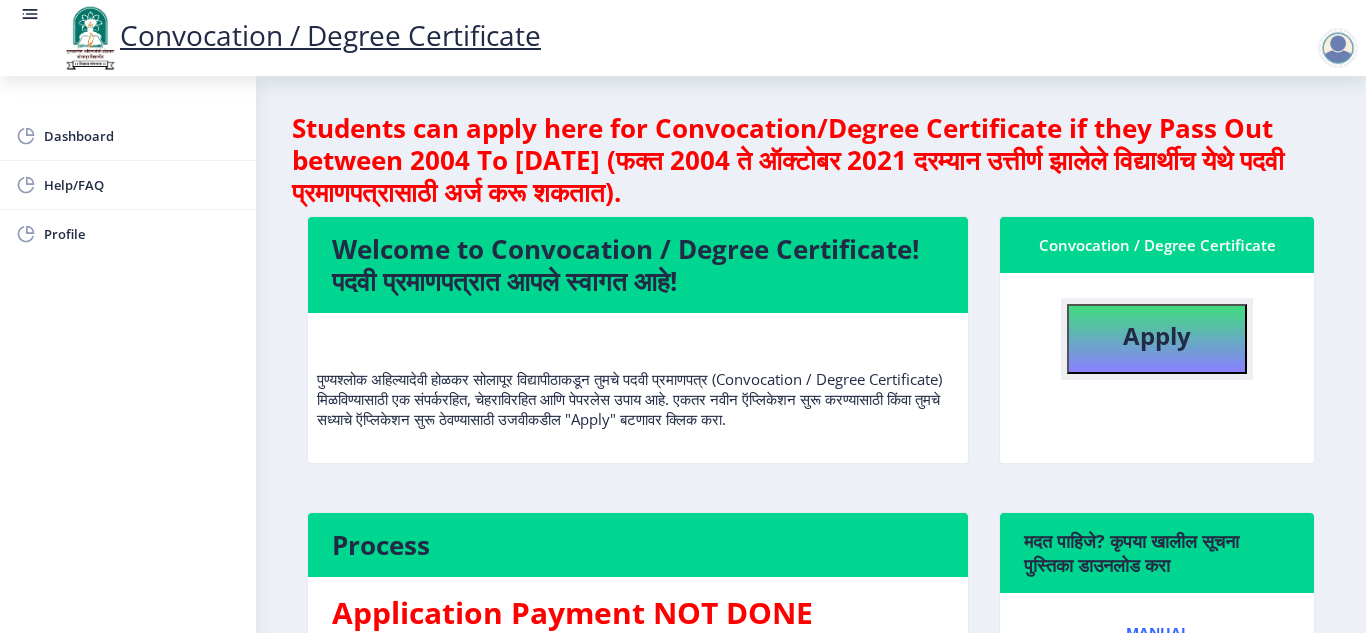 click on "Apply" 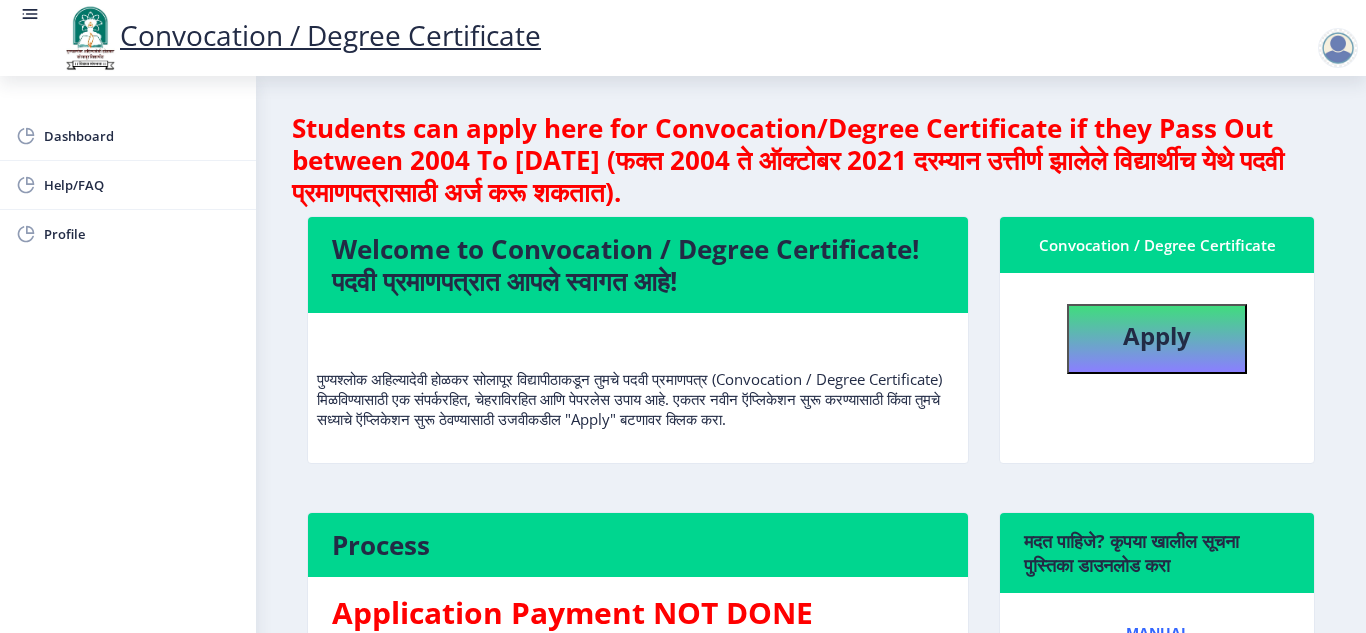 select 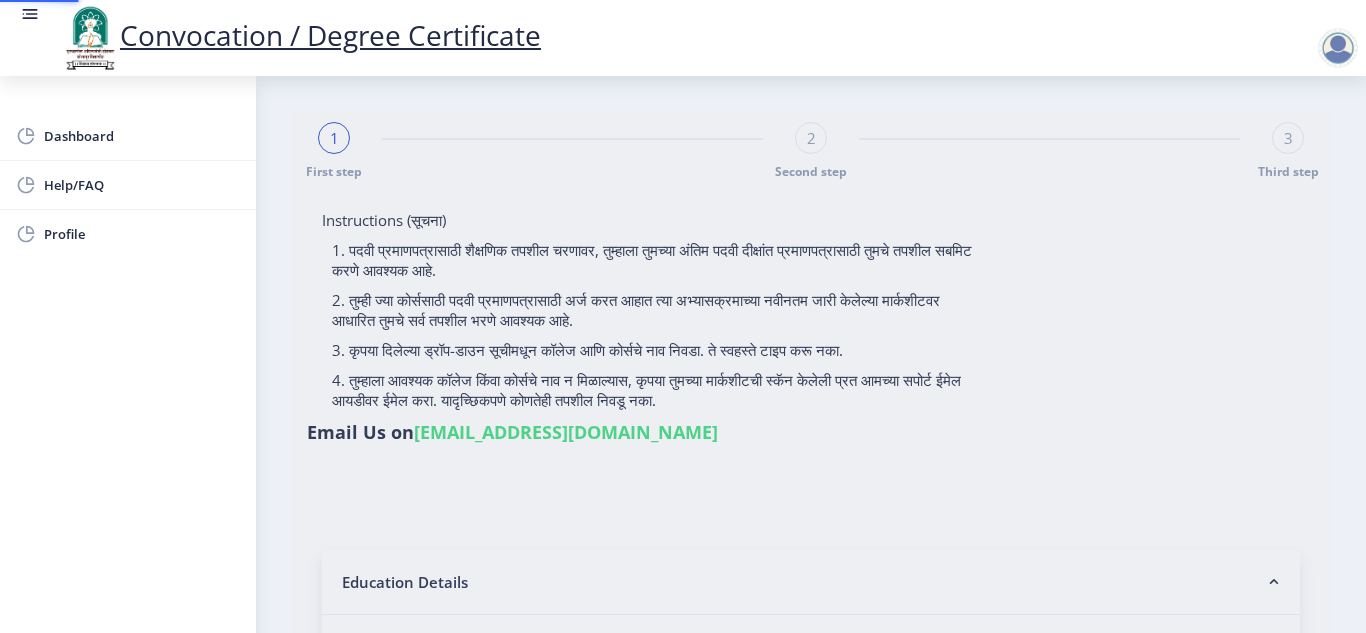 type on "[PERSON_NAME]" 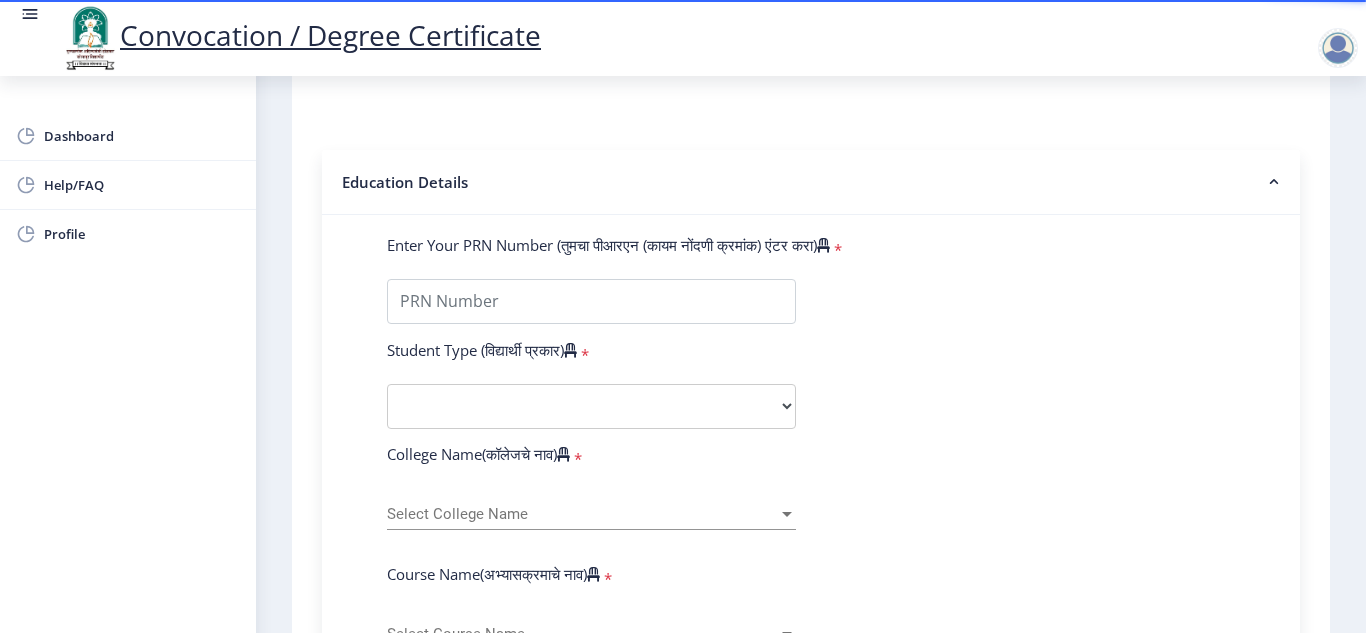 scroll, scrollTop: 500, scrollLeft: 0, axis: vertical 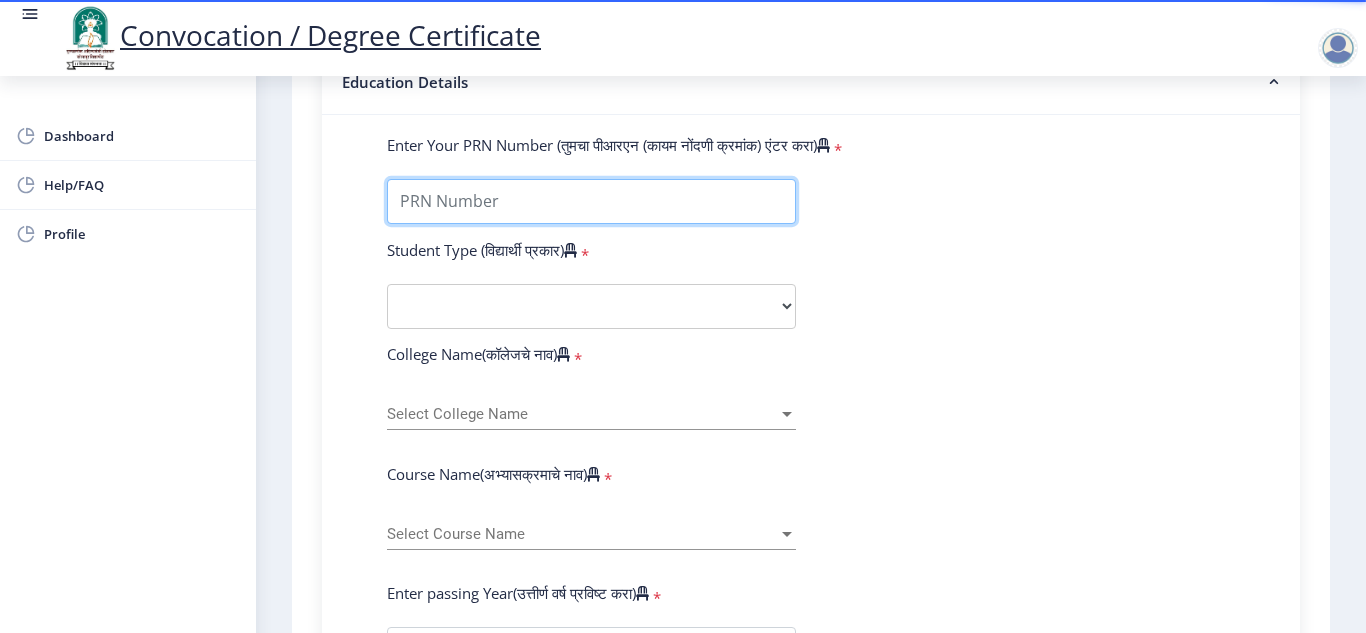 click on "Enter Your PRN Number (तुमचा पीआरएन (कायम नोंदणी क्रमांक) एंटर करा)" at bounding box center (591, 201) 